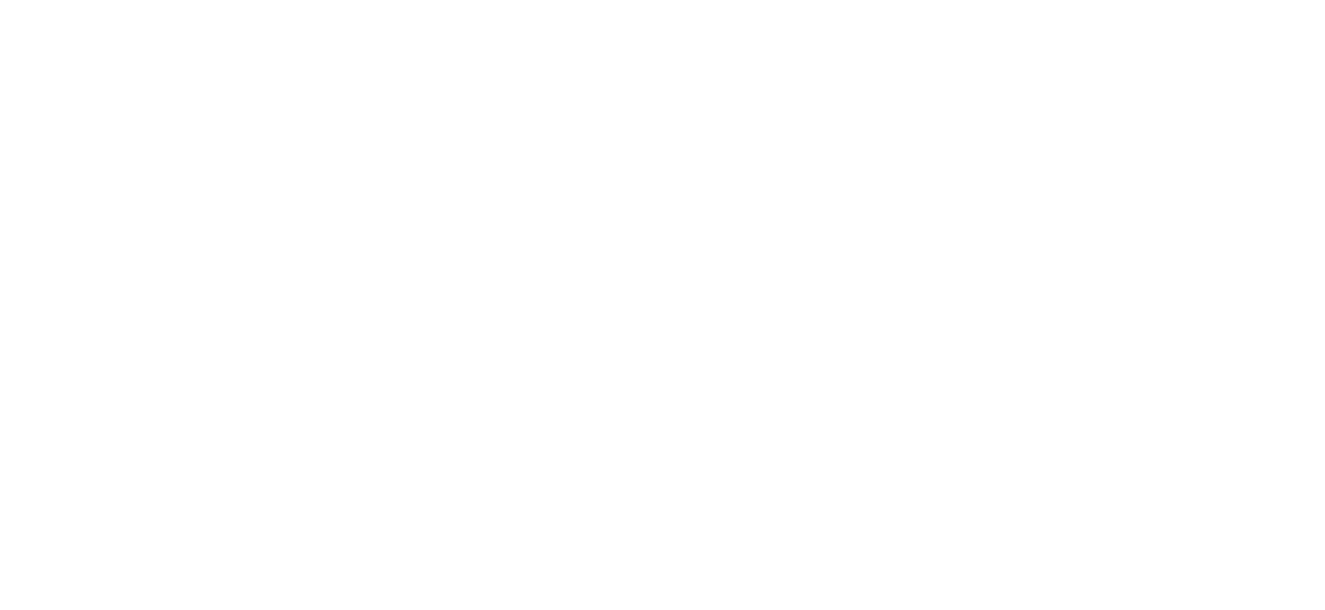 scroll, scrollTop: 0, scrollLeft: 0, axis: both 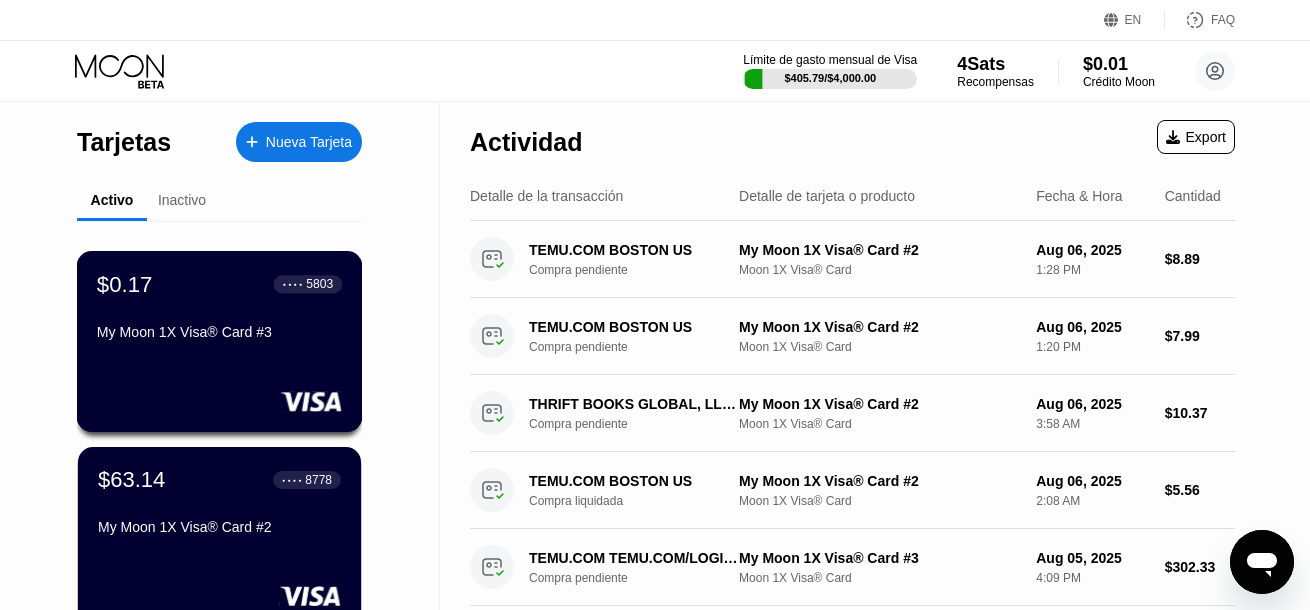 click on "My Moon 1X Visa® Card #3" at bounding box center (219, 332) 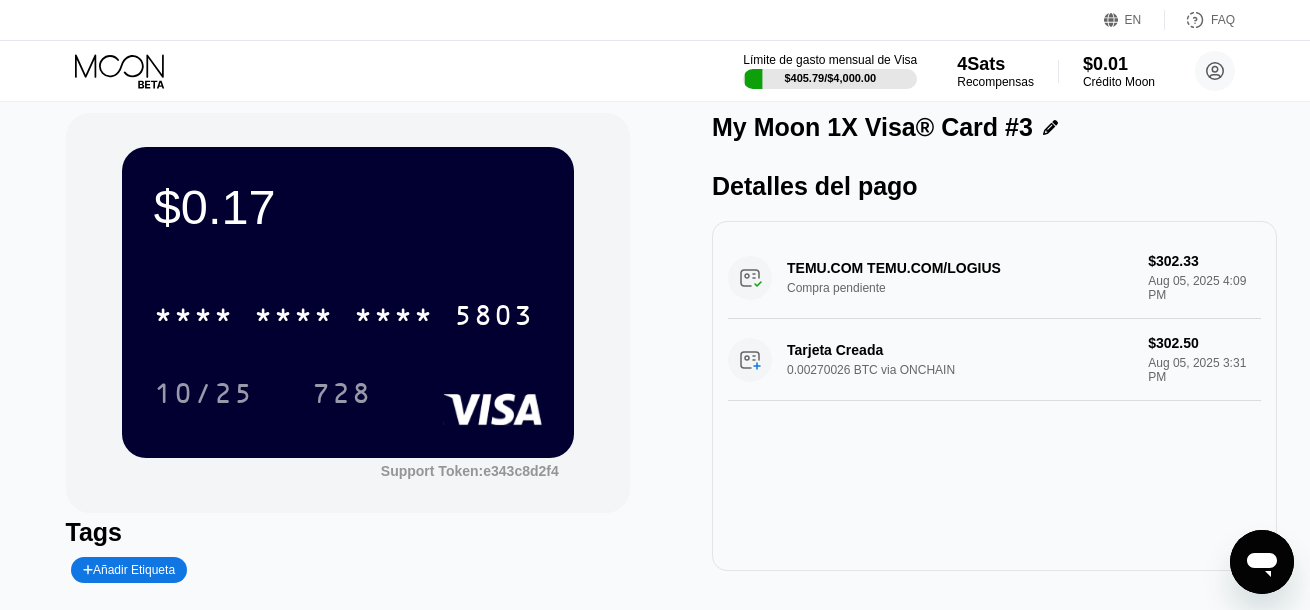 scroll, scrollTop: 0, scrollLeft: 0, axis: both 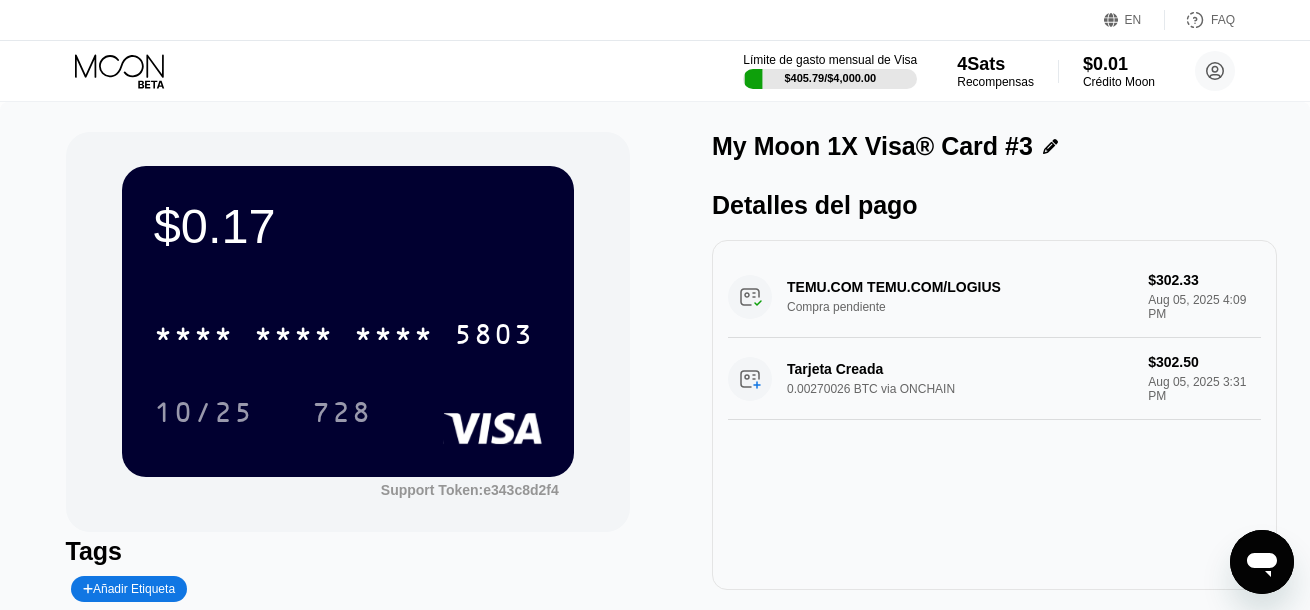 click on "TEMU.COM                 TEMU.COM/LOGIUS Compra pendiente $302.33 Aug 05, 2025 4:09 PM" at bounding box center (994, 297) 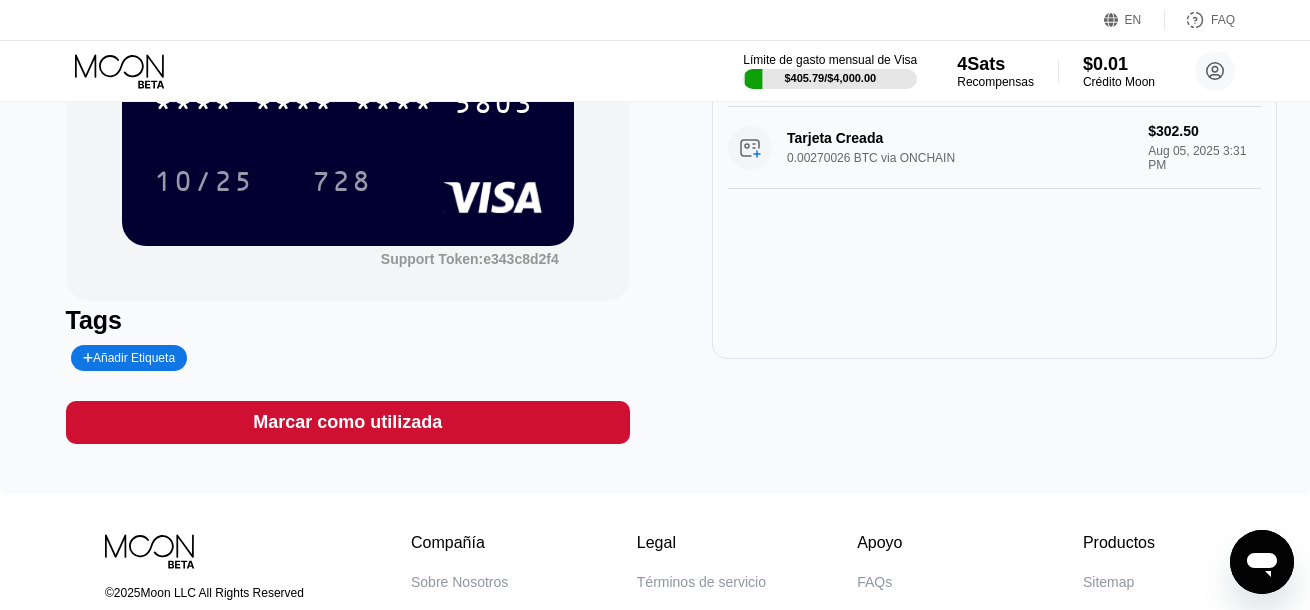scroll, scrollTop: 229, scrollLeft: 0, axis: vertical 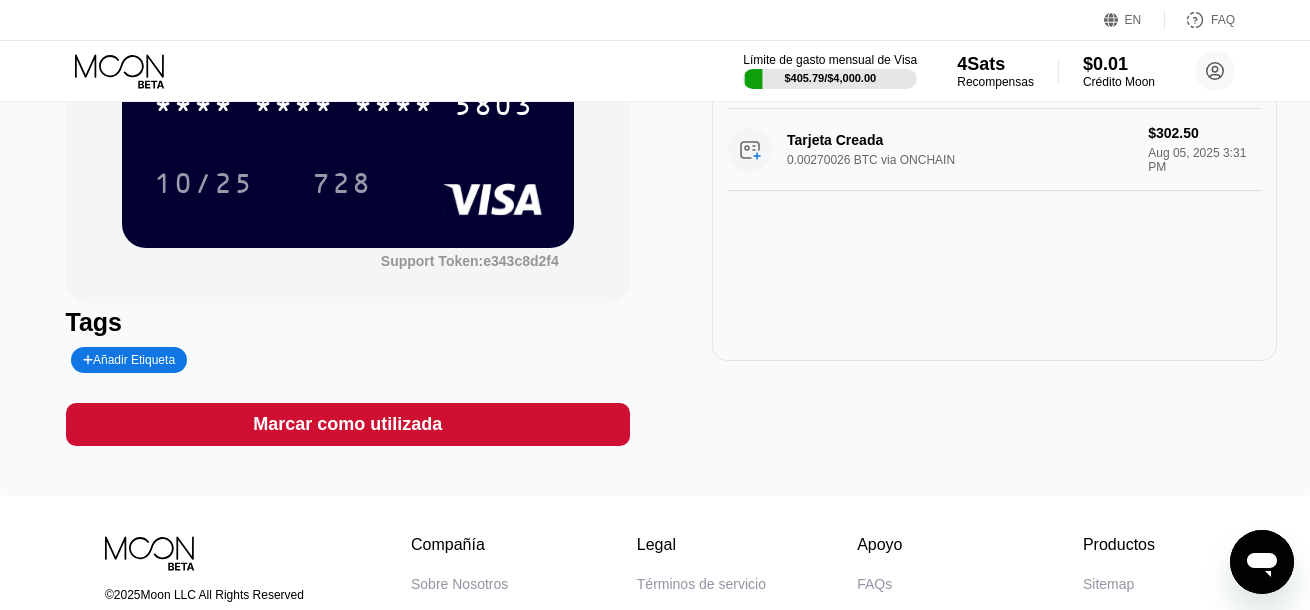 click on "TEMU.COM                 TEMU.COM/LOGIUS Compra pendiente $302.33 Aug 05, 2025 4:09 PM Tarjeta Creada 0.00270026 BTC via ONCHAIN $302.50 Aug 05, 2025 3:31 PM" at bounding box center [994, 186] 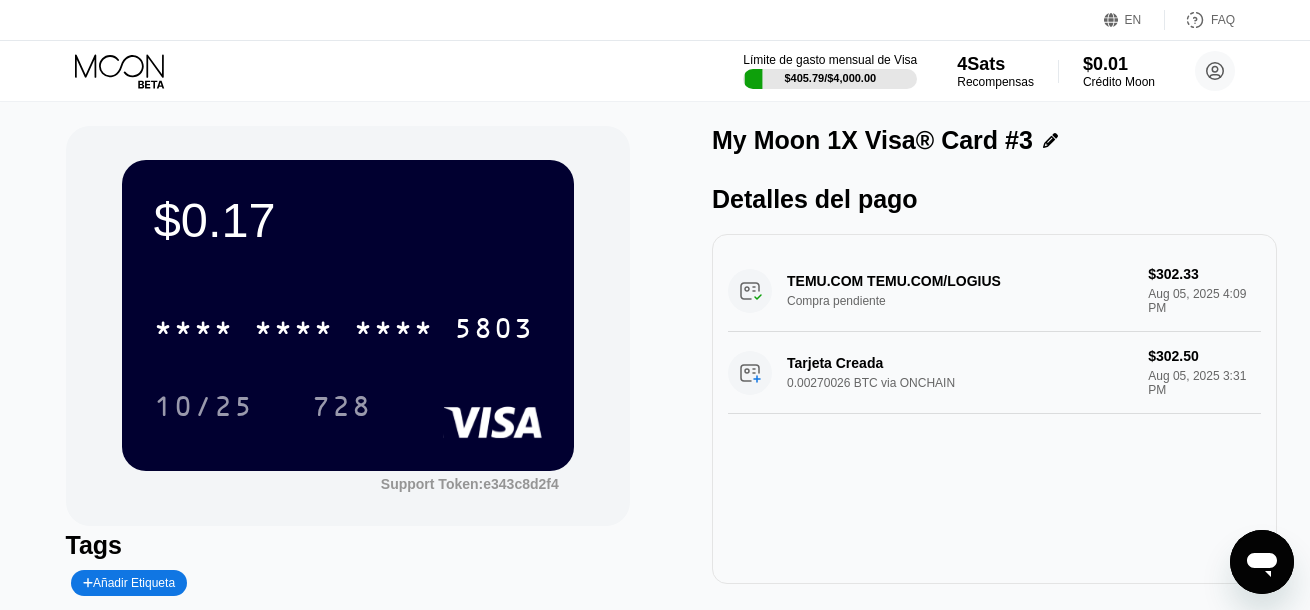 scroll, scrollTop: 0, scrollLeft: 0, axis: both 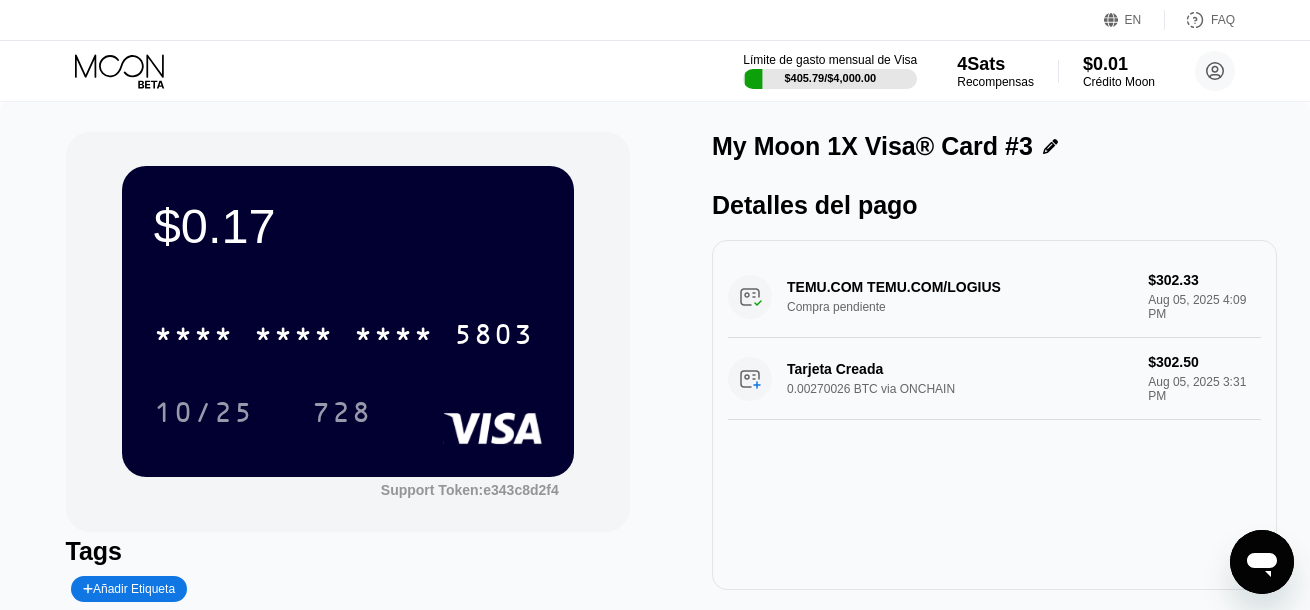 drag, startPoint x: 953, startPoint y: 298, endPoint x: 990, endPoint y: 298, distance: 37 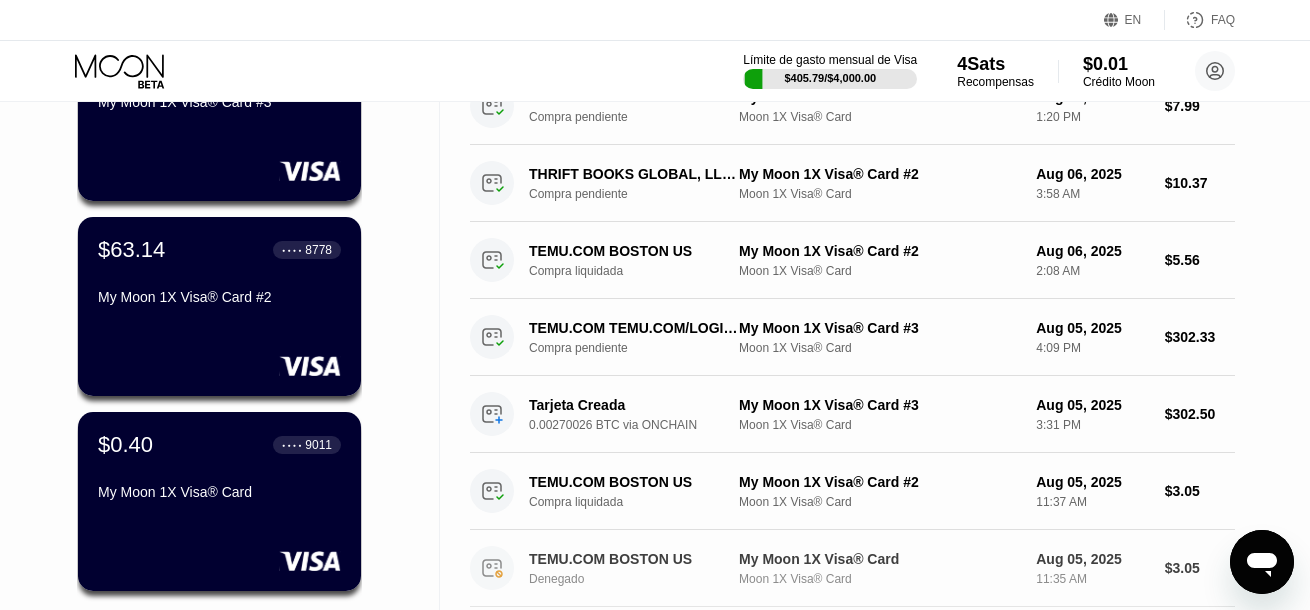 scroll, scrollTop: 200, scrollLeft: 0, axis: vertical 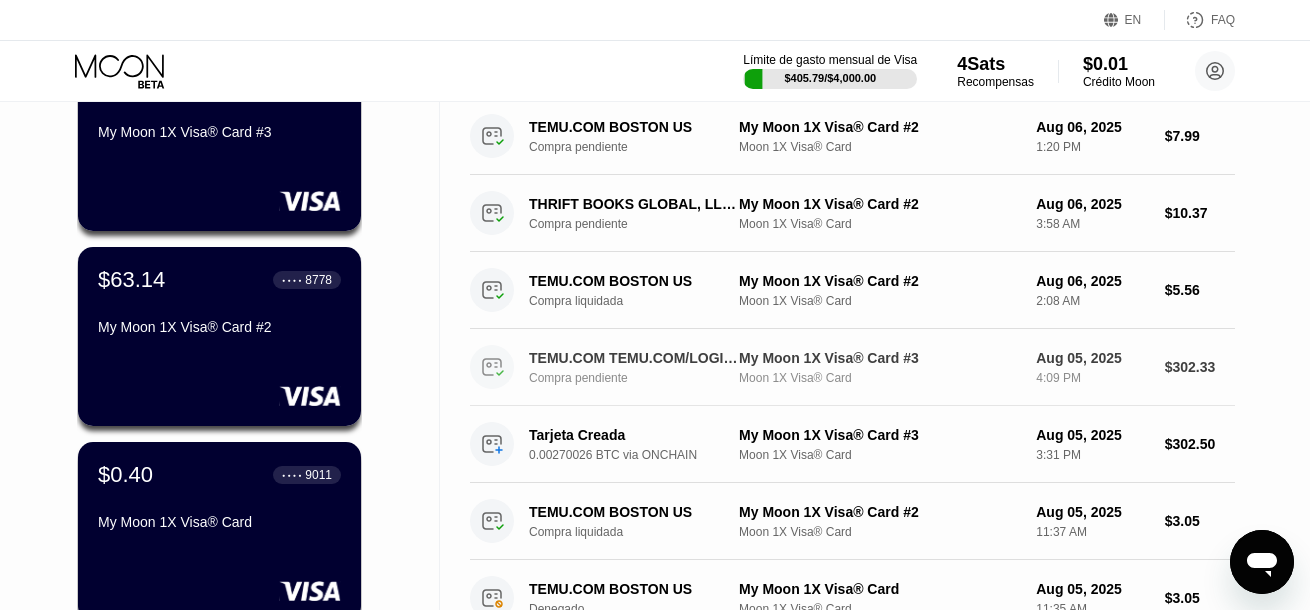 click on "TEMU.COM                 TEMU.COM/LOGIUS Compra pendiente" at bounding box center (643, 367) 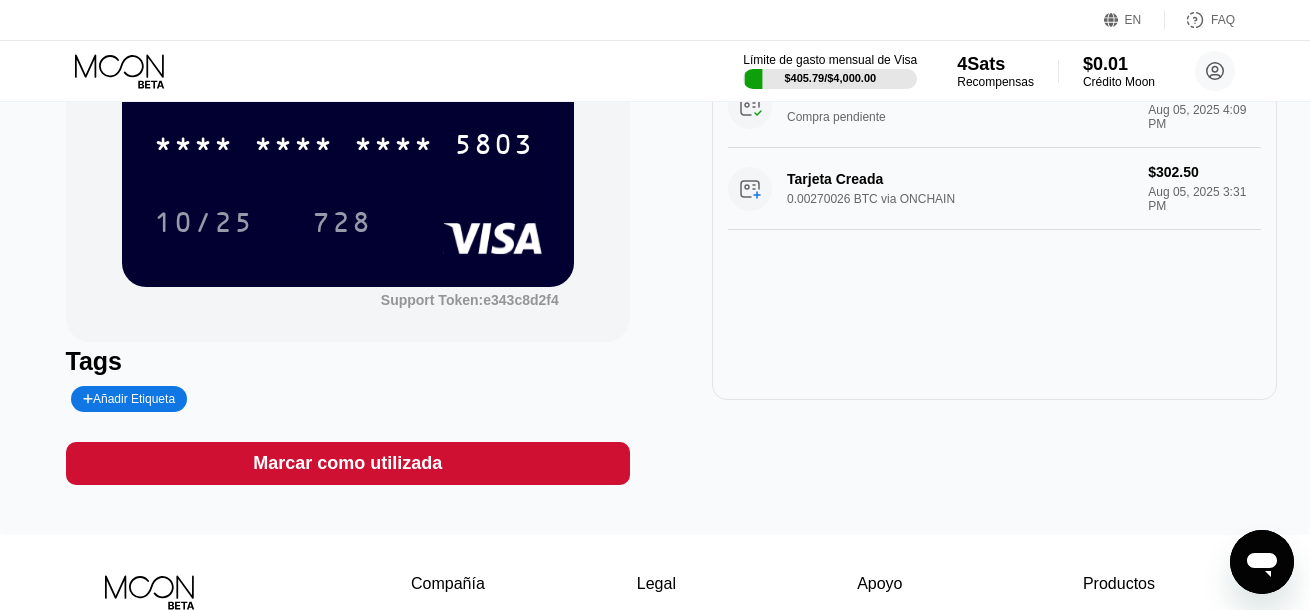 scroll, scrollTop: 0, scrollLeft: 0, axis: both 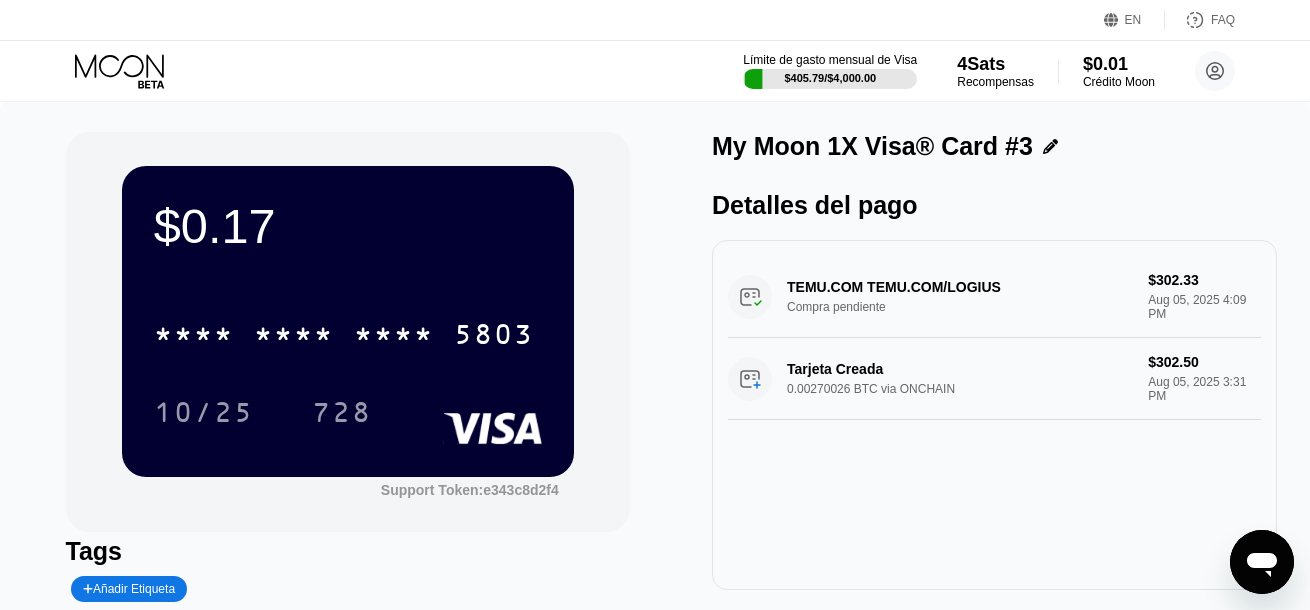drag, startPoint x: 689, startPoint y: 159, endPoint x: 1026, endPoint y: 154, distance: 337.03708 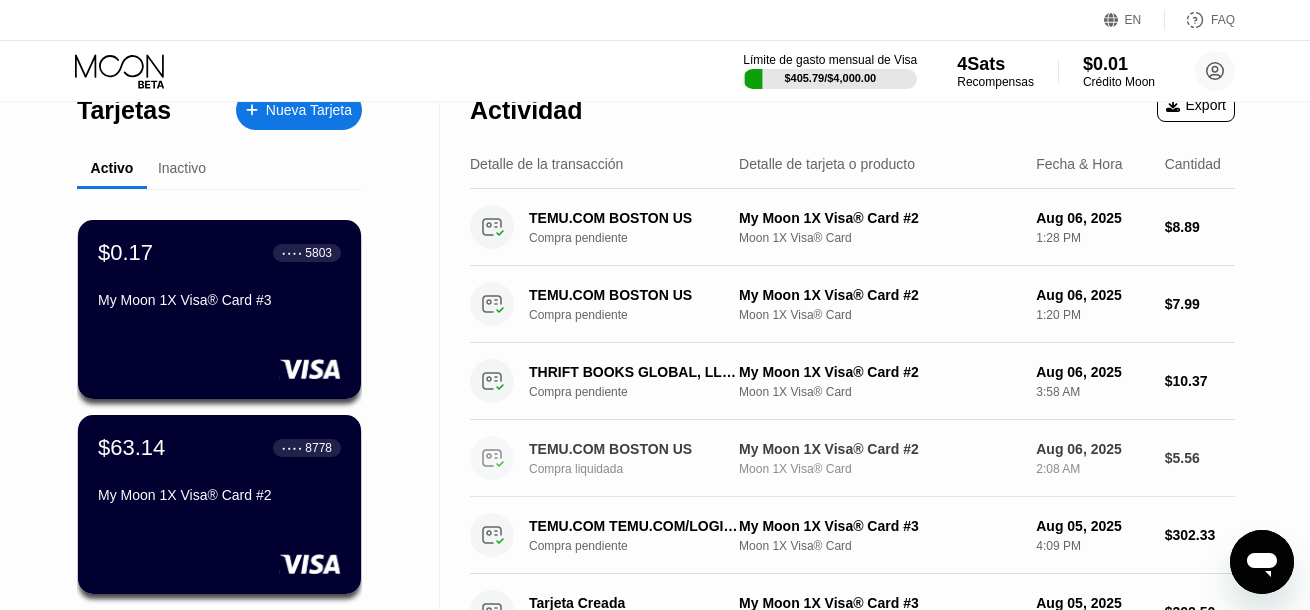 scroll, scrollTop: 0, scrollLeft: 0, axis: both 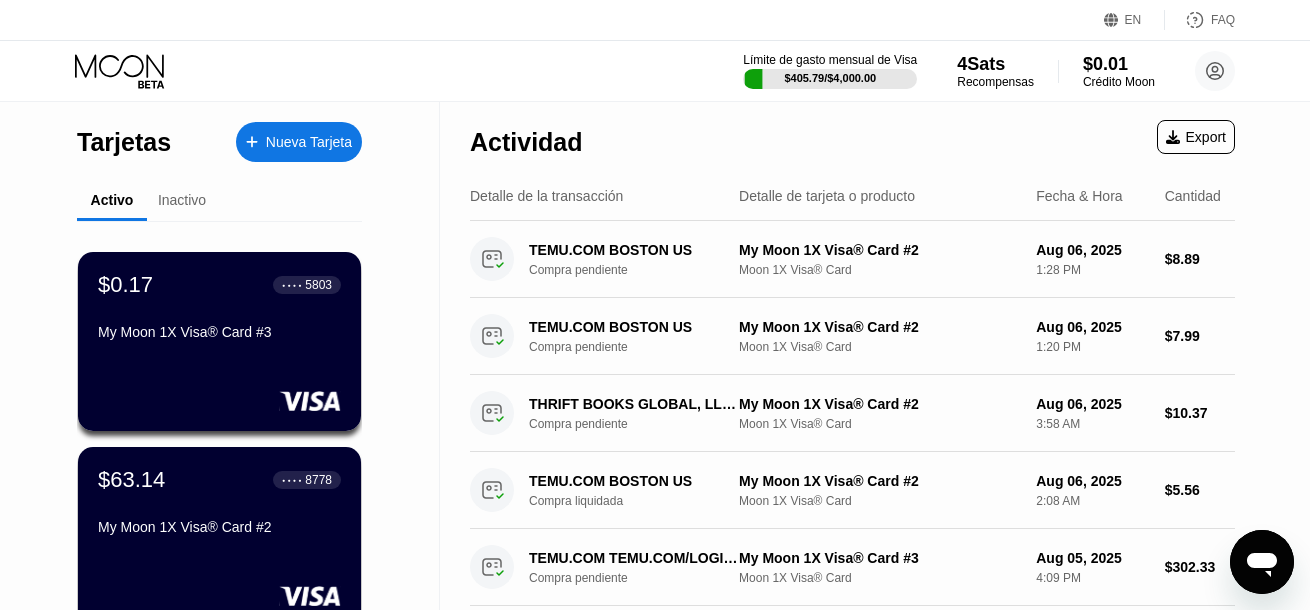 click on "Export" at bounding box center [1196, 137] 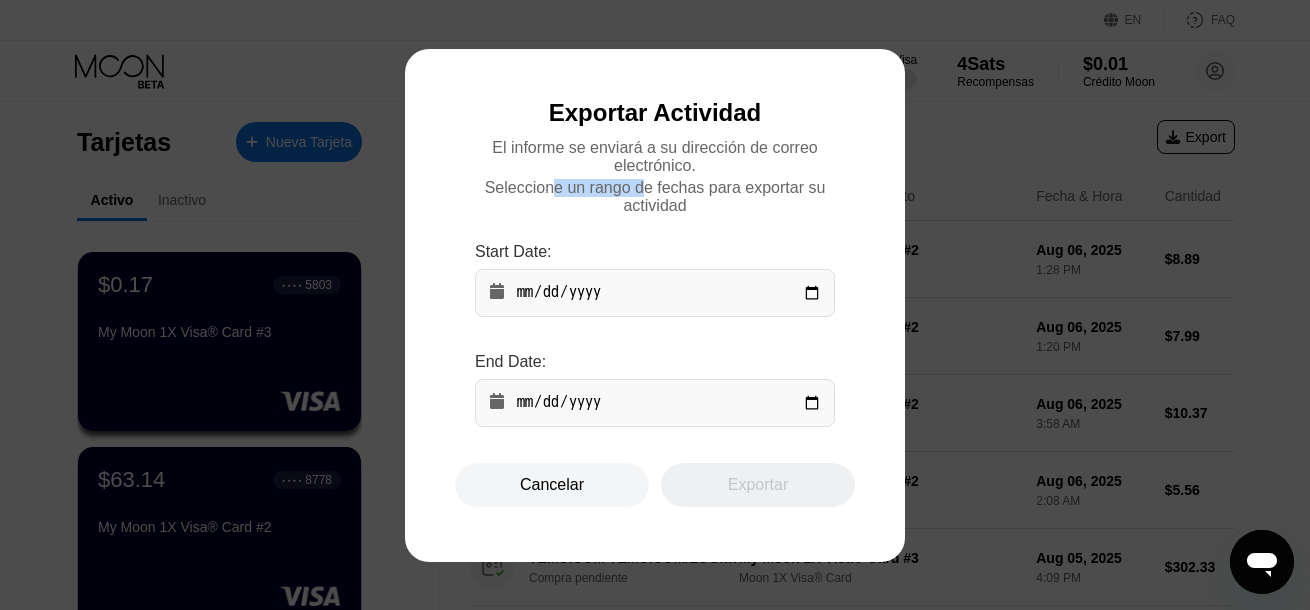 drag, startPoint x: 558, startPoint y: 181, endPoint x: 674, endPoint y: 184, distance: 116.03879 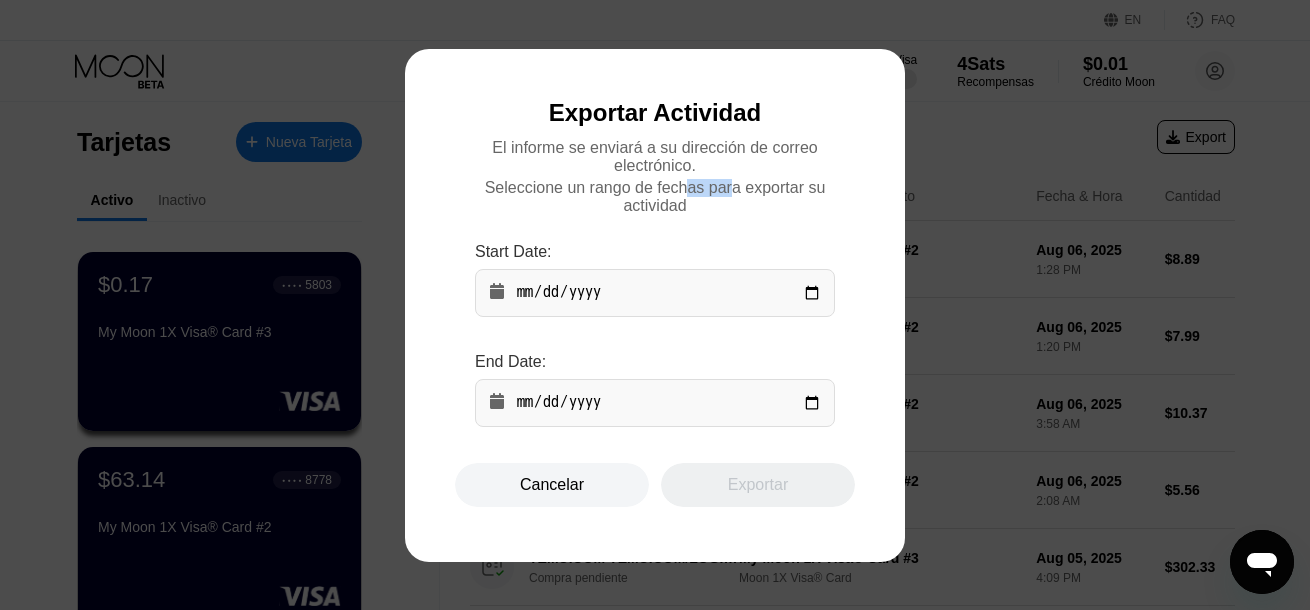 drag, startPoint x: 690, startPoint y: 184, endPoint x: 761, endPoint y: 184, distance: 71 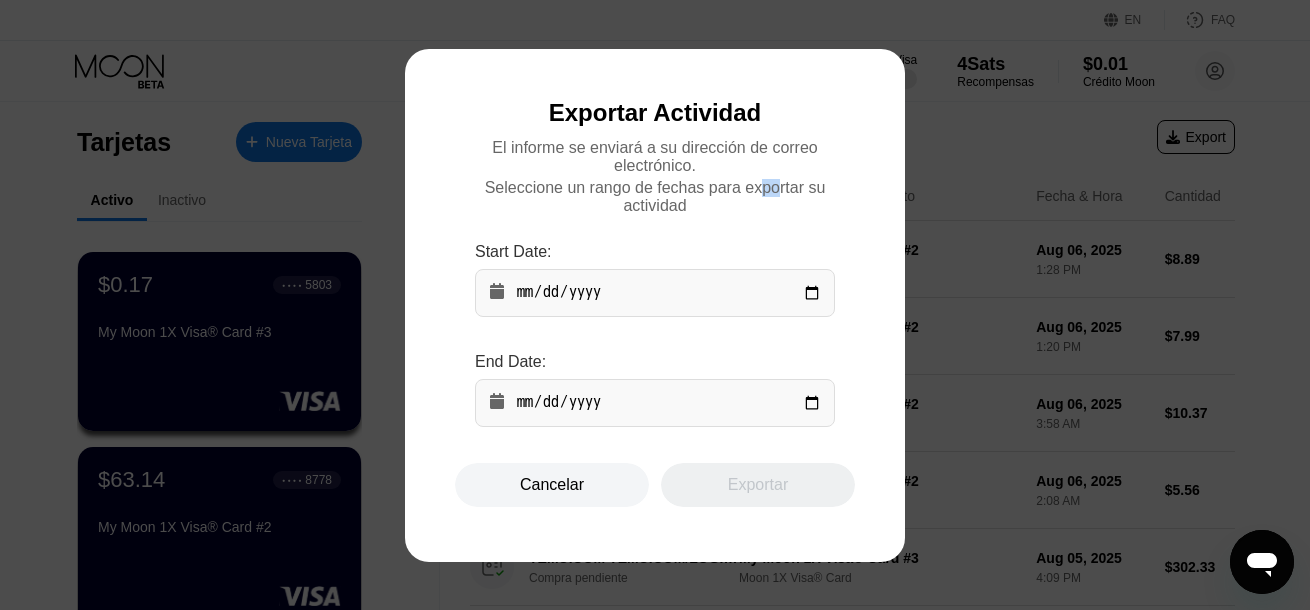 drag, startPoint x: 761, startPoint y: 184, endPoint x: 798, endPoint y: 184, distance: 37 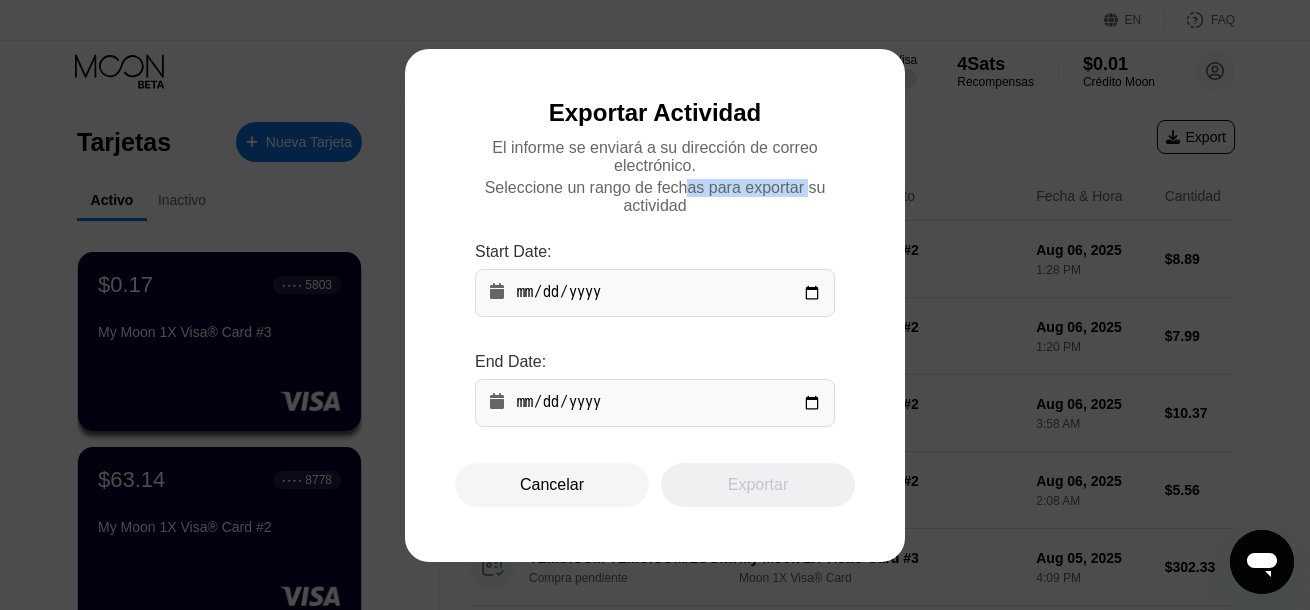 drag, startPoint x: 805, startPoint y: 185, endPoint x: 608, endPoint y: 185, distance: 197 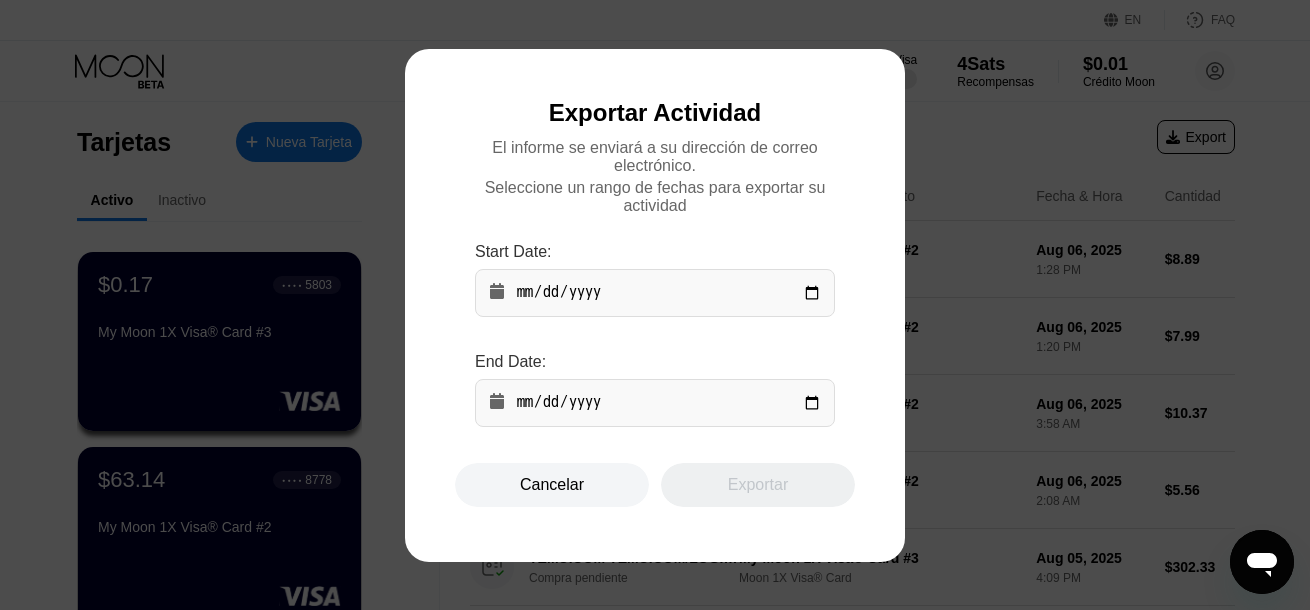 click on "Seleccione un rango de fechas para exportar su actividad" at bounding box center [655, 197] 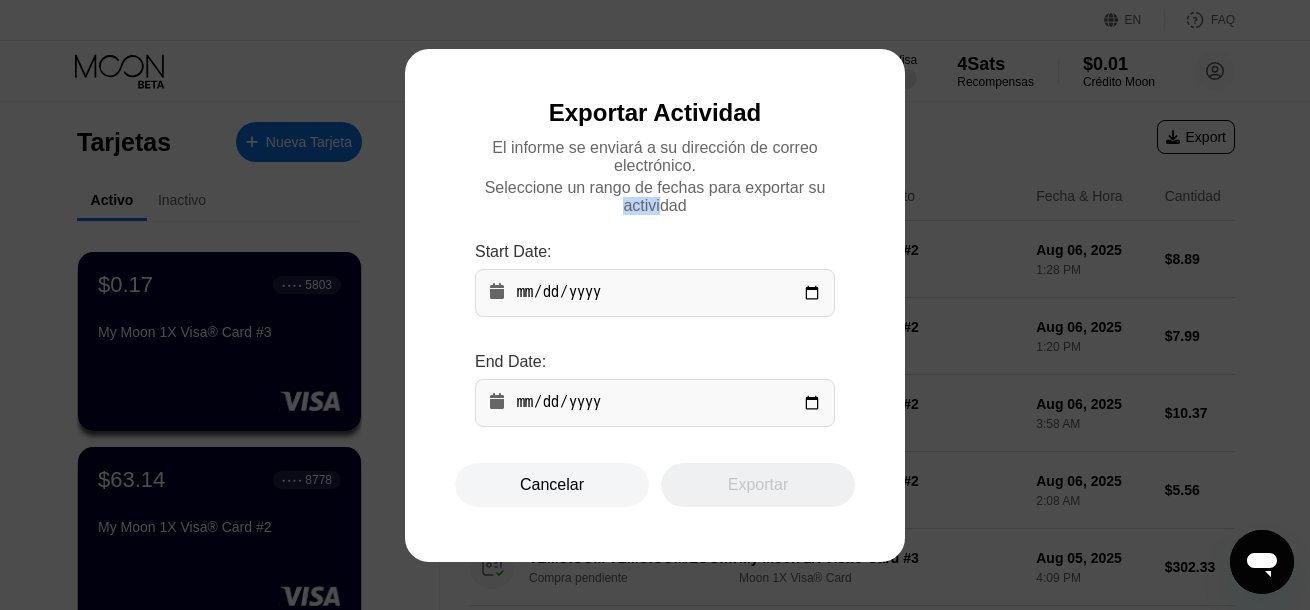 drag, startPoint x: 621, startPoint y: 206, endPoint x: 719, endPoint y: 212, distance: 98.1835 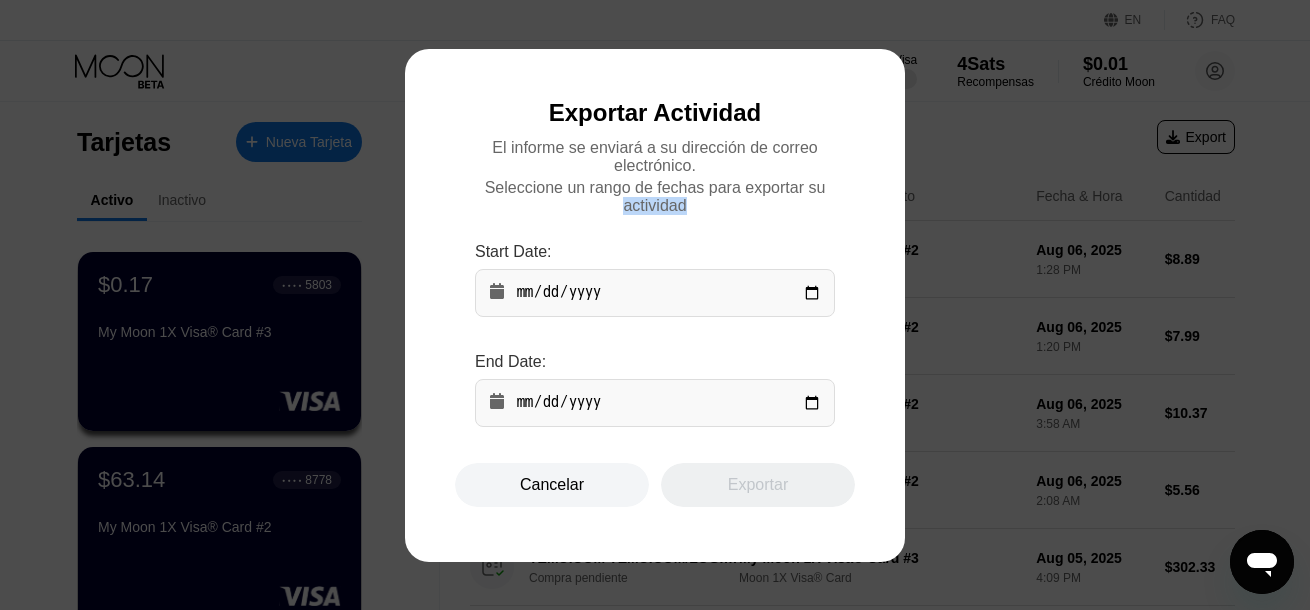 click on "Seleccione un rango de fechas para exportar su actividad" at bounding box center (655, 197) 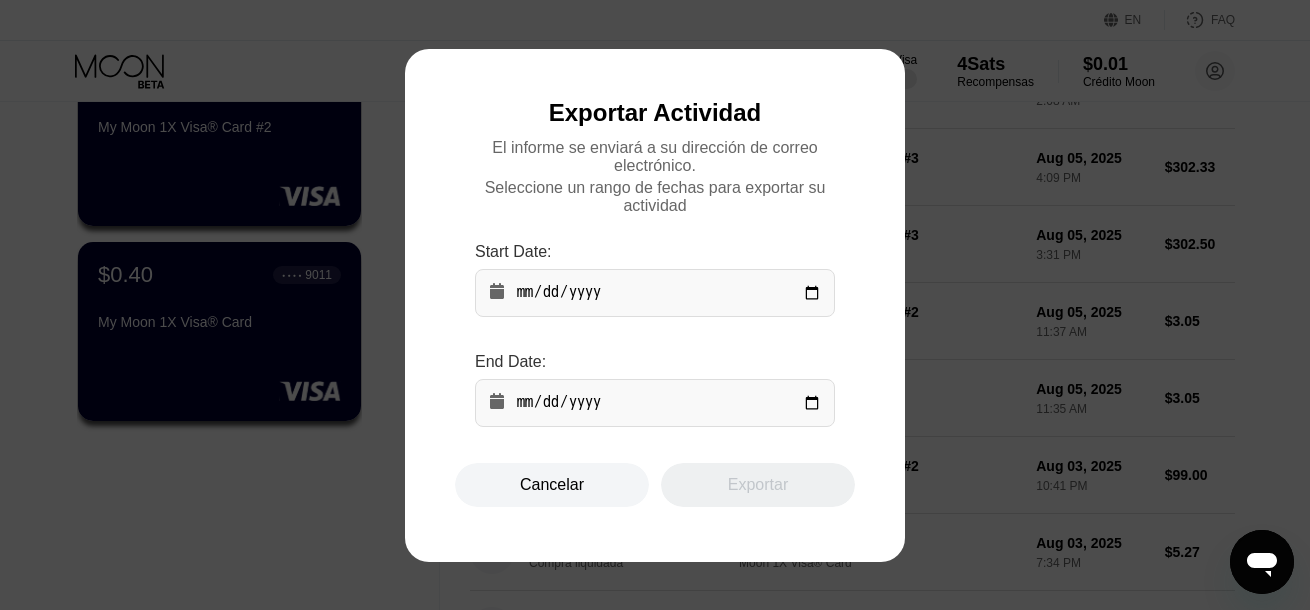 scroll, scrollTop: 100, scrollLeft: 0, axis: vertical 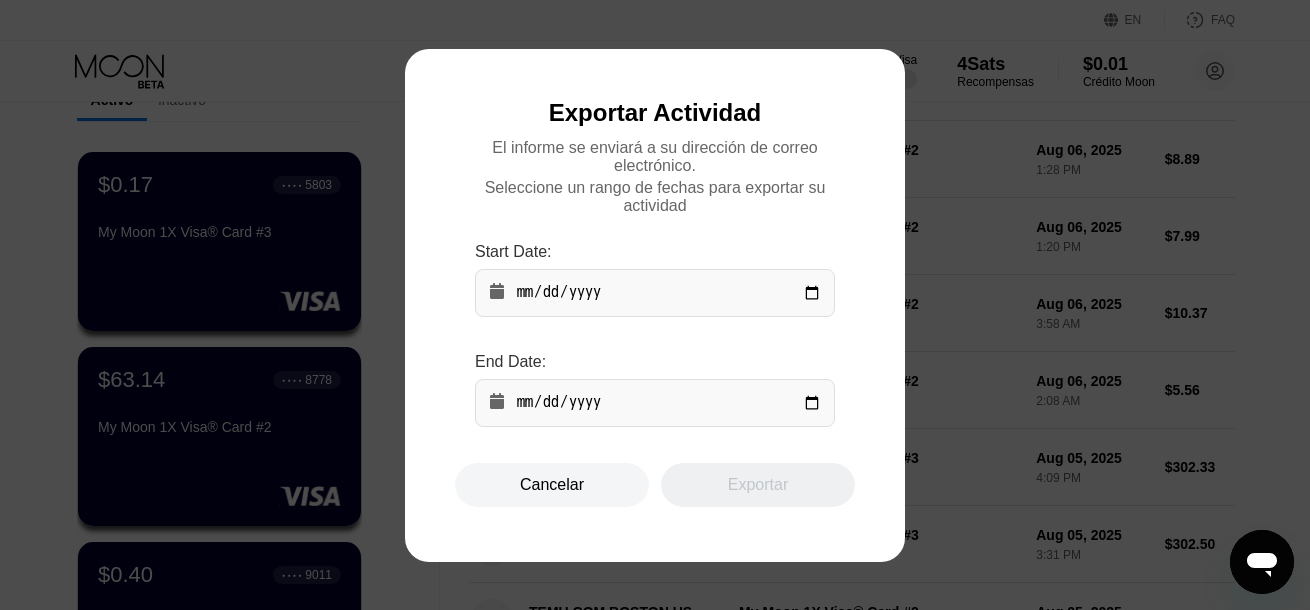 click at bounding box center (662, 305) 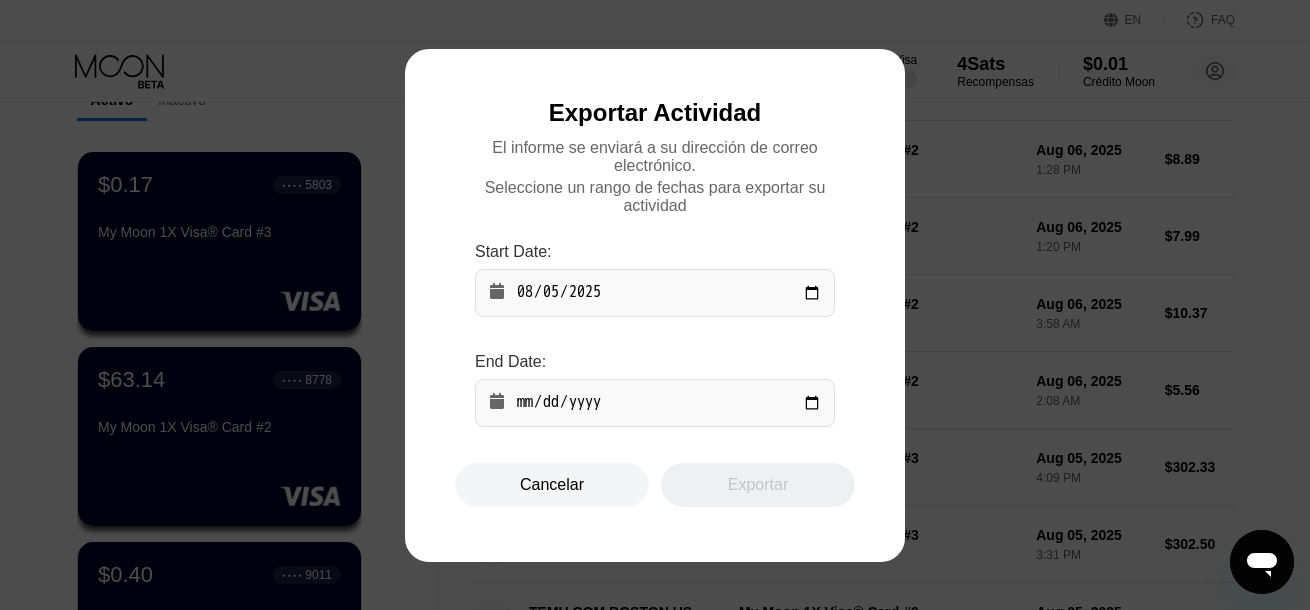 click at bounding box center (655, 403) 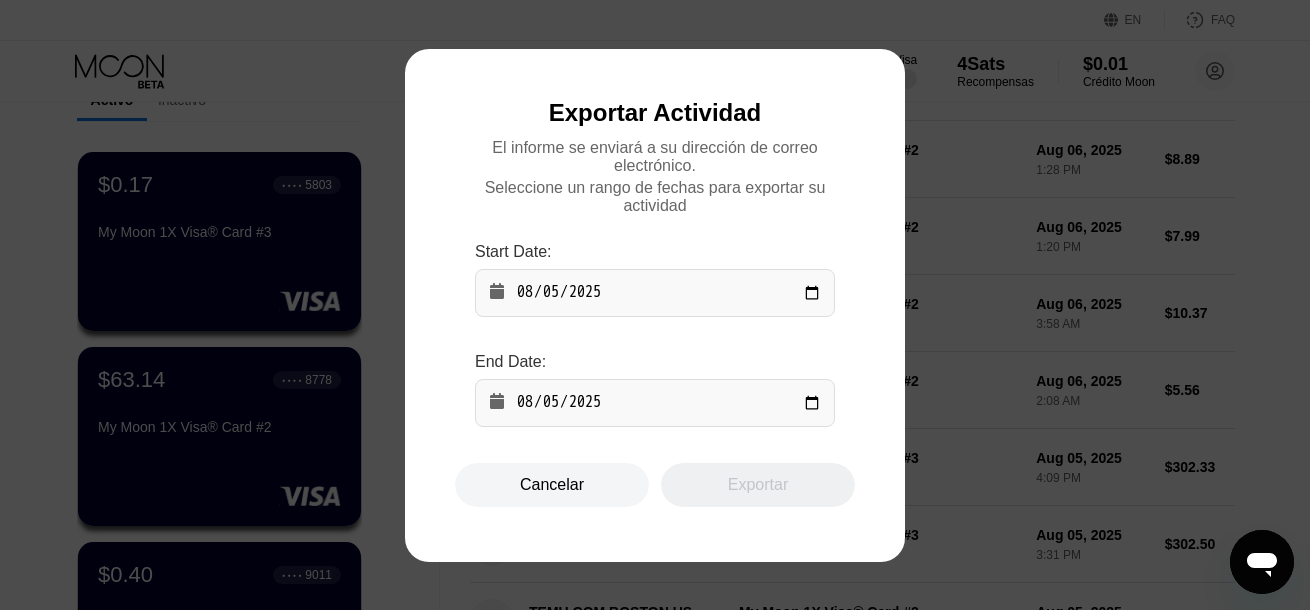 type on "2025-08-05" 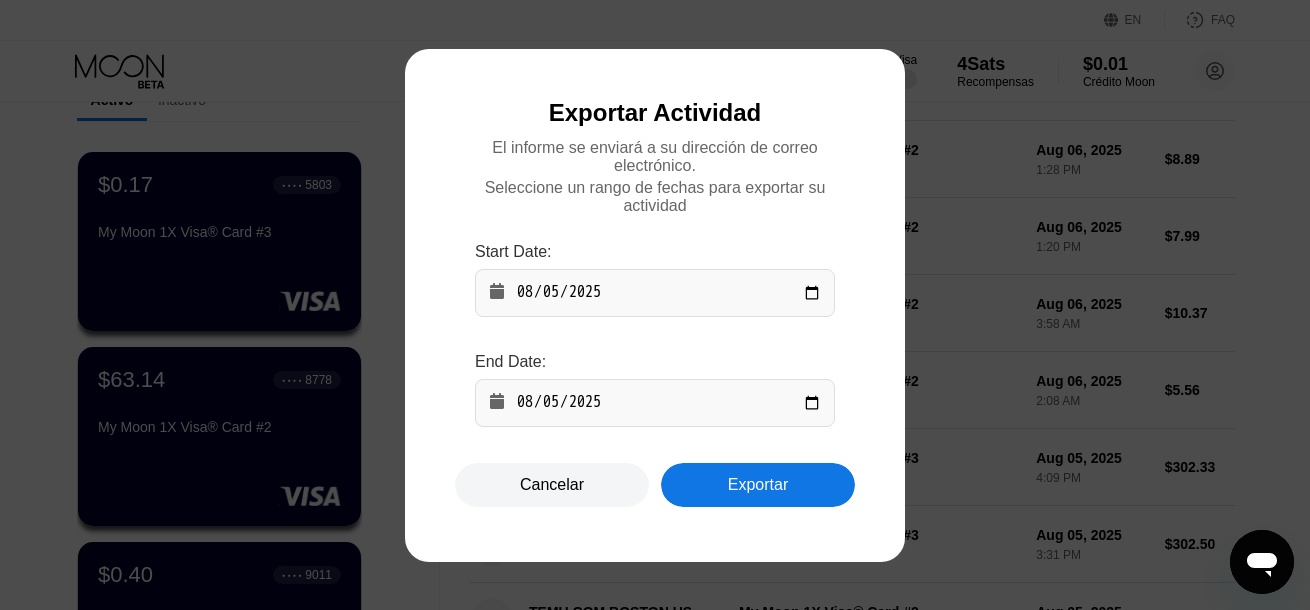 click on "Exportar" at bounding box center (758, 485) 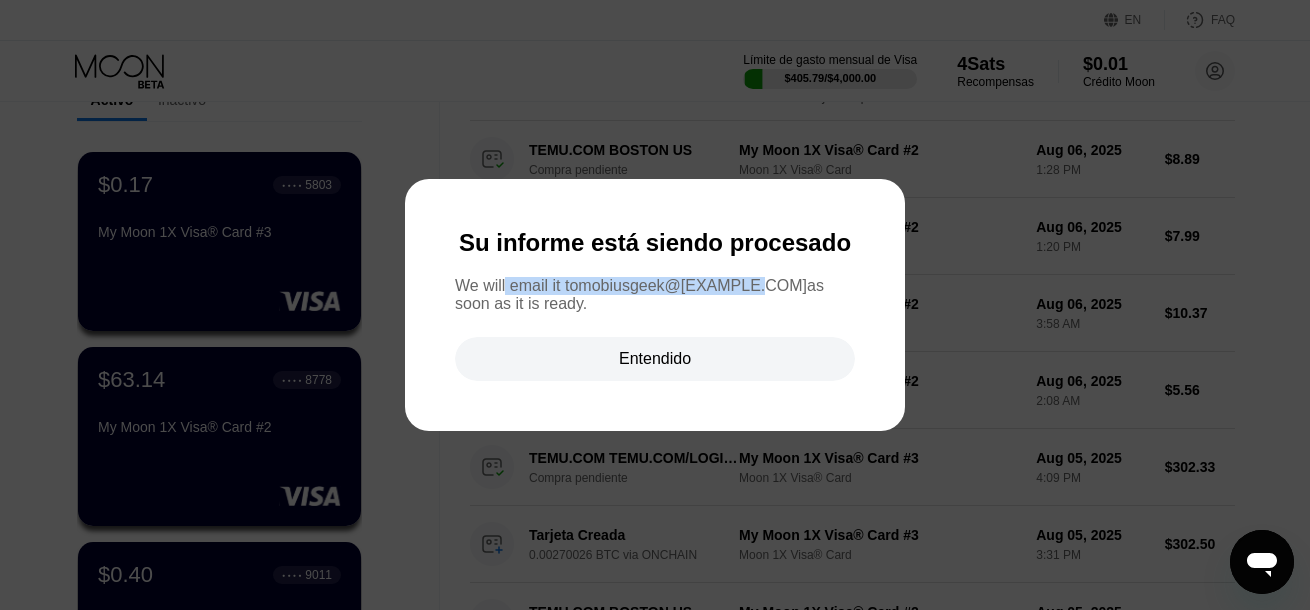 drag, startPoint x: 541, startPoint y: 287, endPoint x: 797, endPoint y: 289, distance: 256.0078 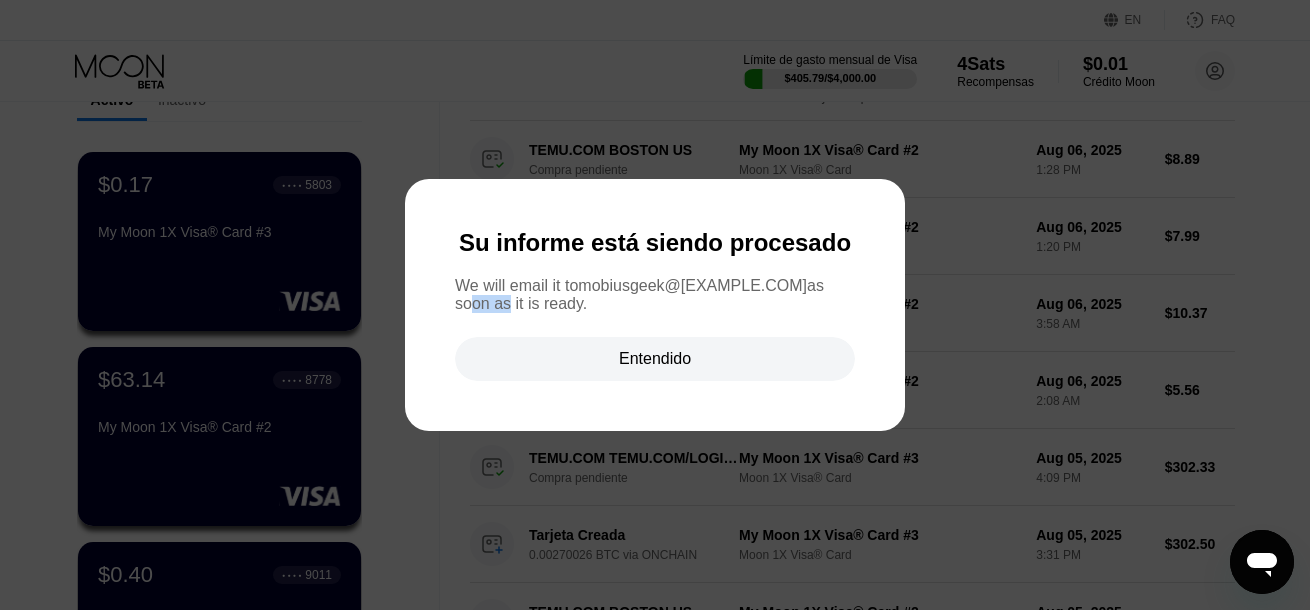 drag, startPoint x: 828, startPoint y: 288, endPoint x: 863, endPoint y: 288, distance: 35 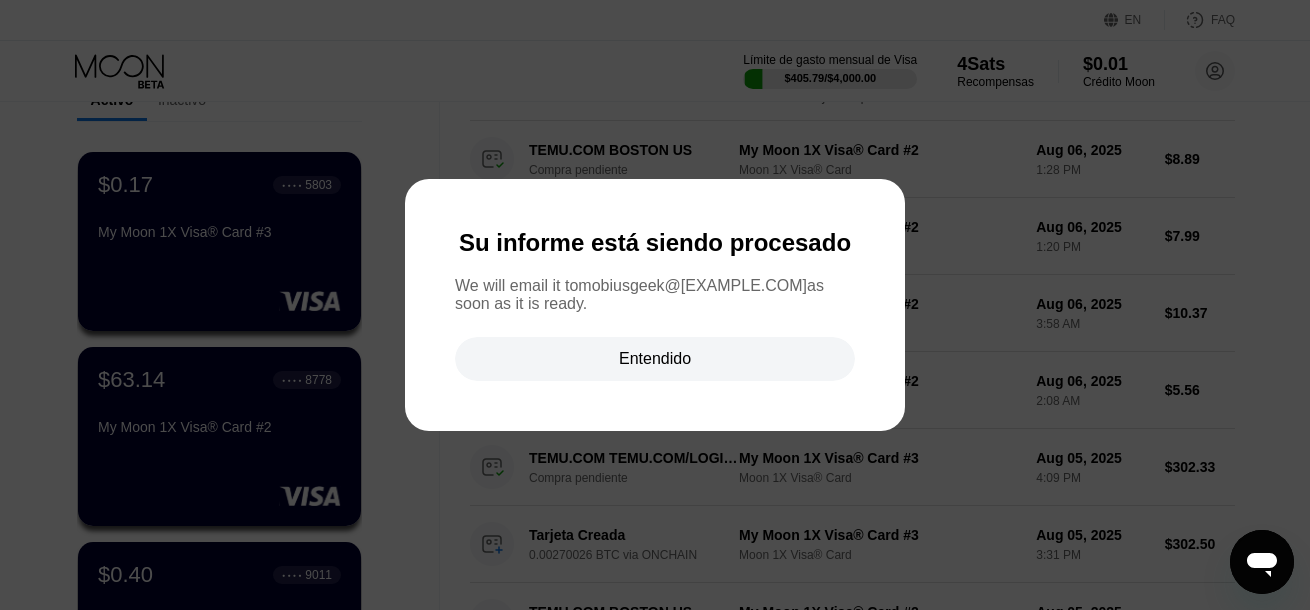 click at bounding box center [662, 305] 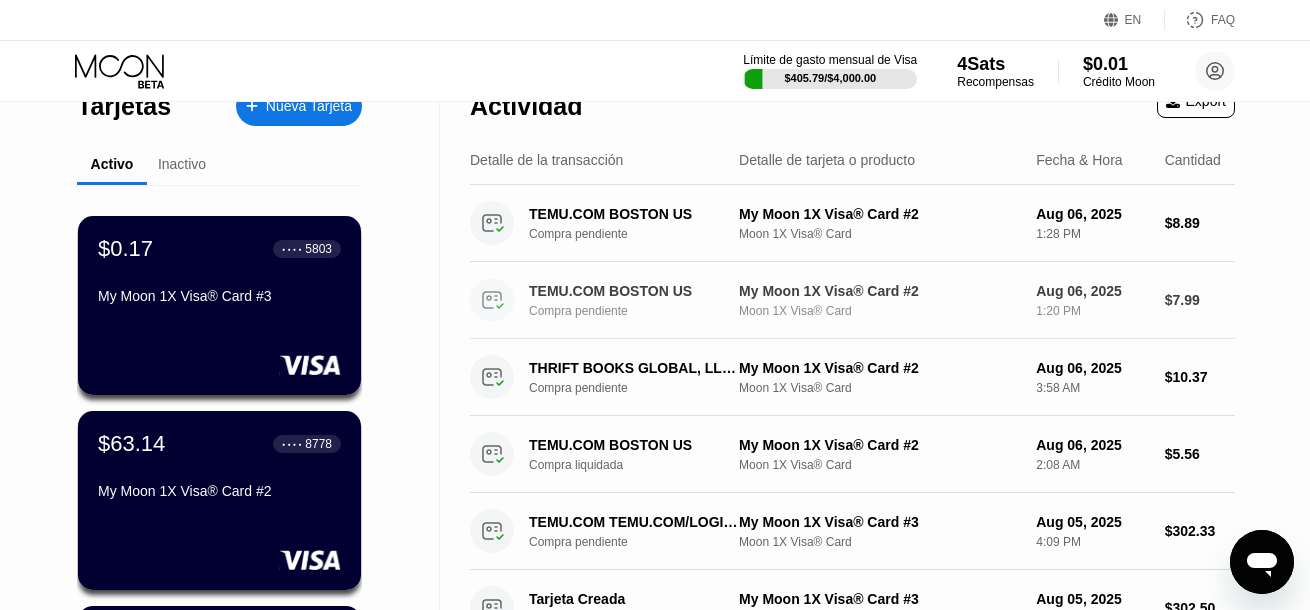 scroll, scrollTop: 0, scrollLeft: 0, axis: both 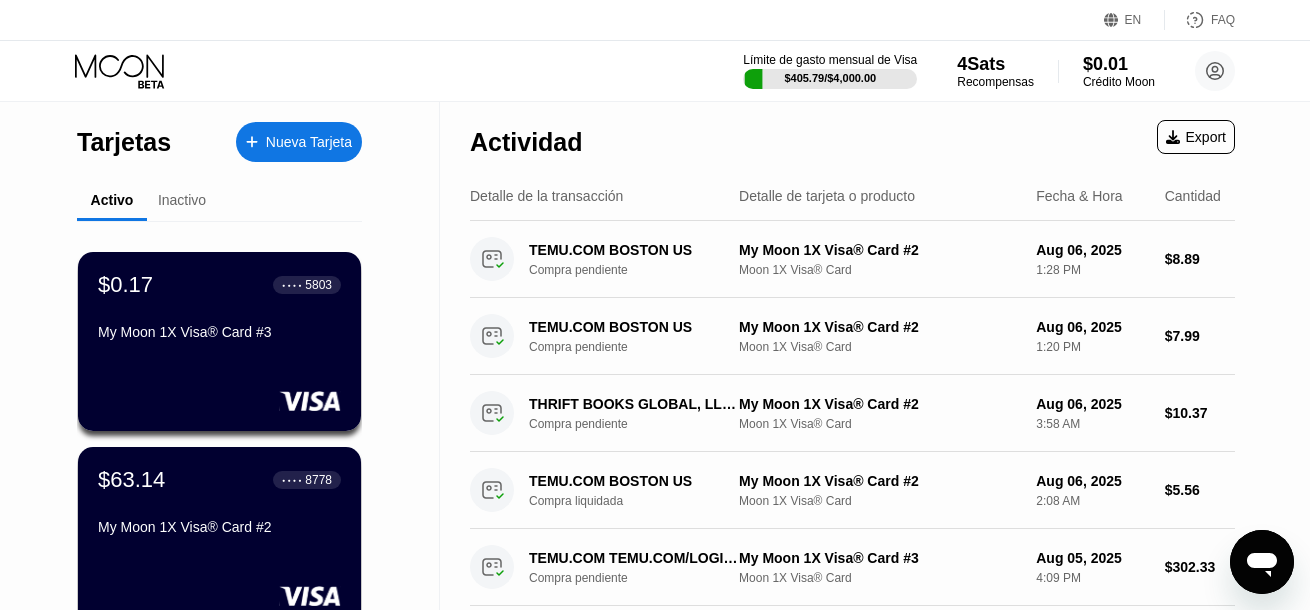 click on "EN" at bounding box center (1133, 20) 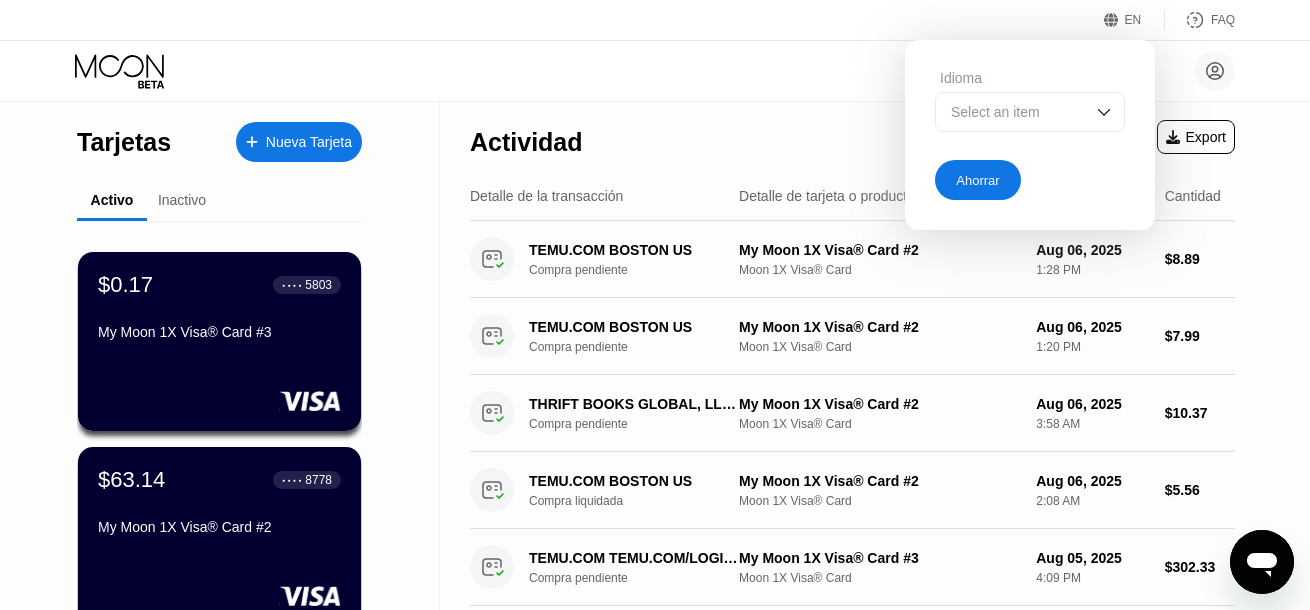 click on "Idioma" at bounding box center (1030, 78) 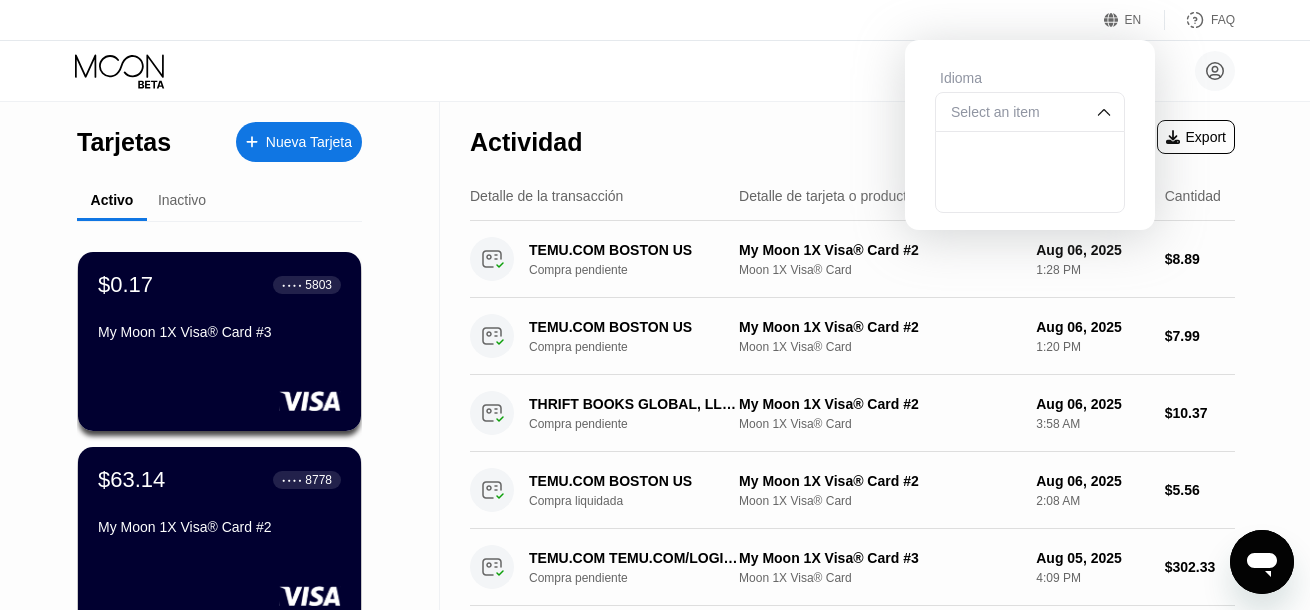 click at bounding box center [1104, 112] 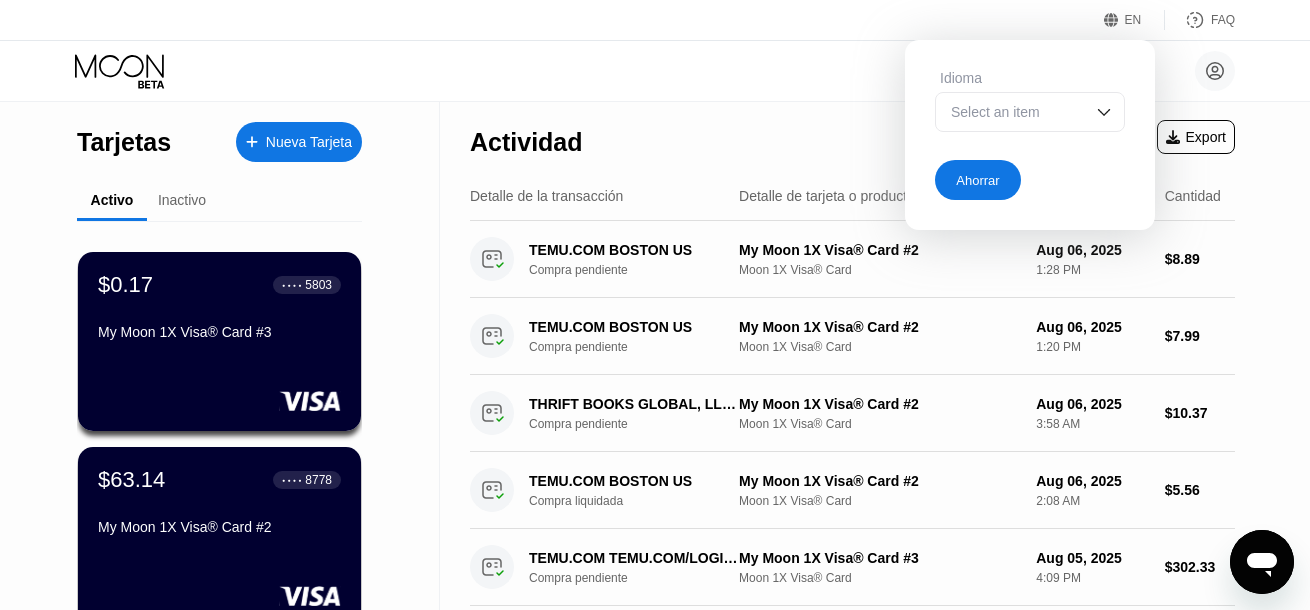 click on "Select an item" at bounding box center (1015, 112) 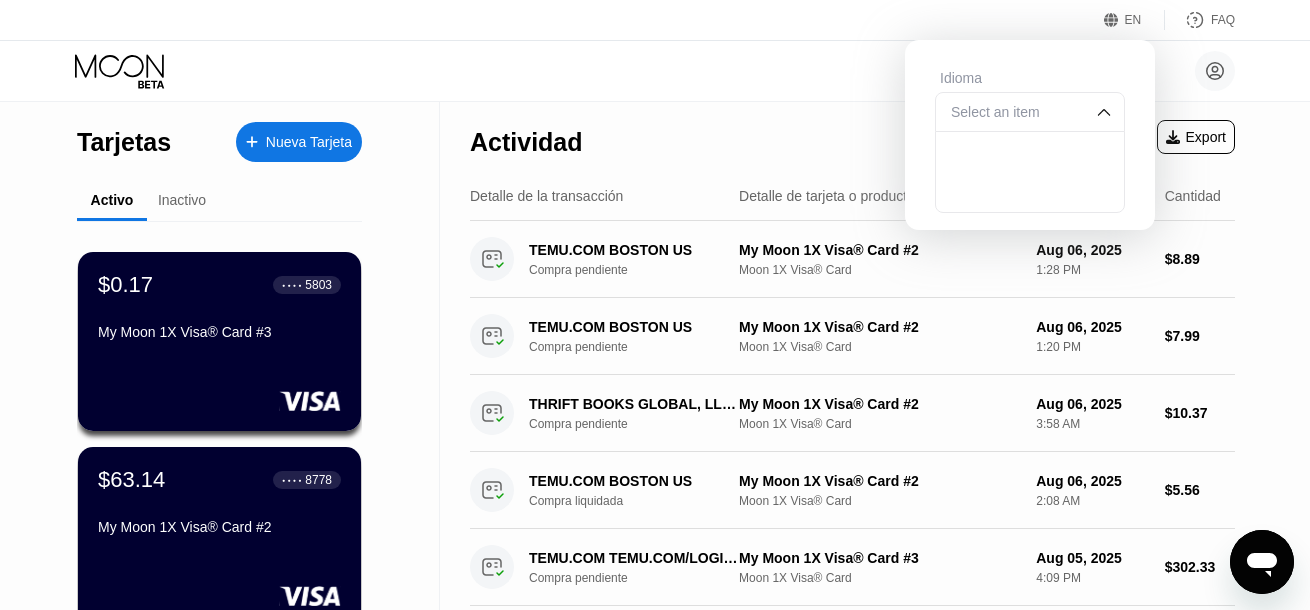 click on "Idioma" at bounding box center [1030, 78] 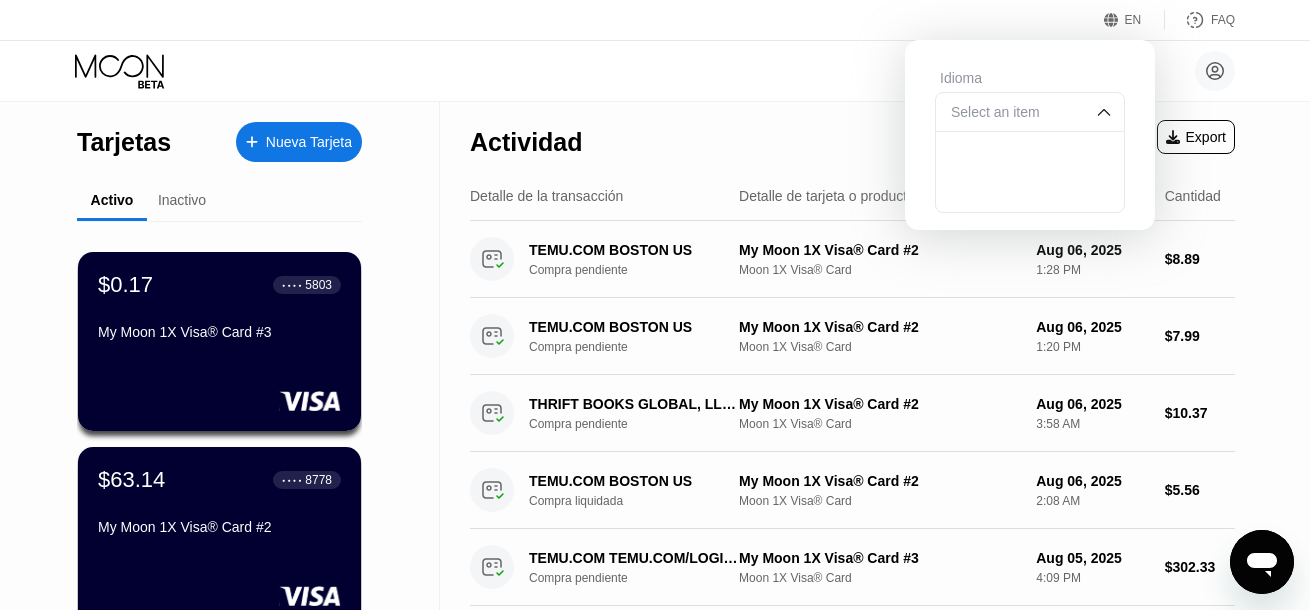 click on "EN" at bounding box center [1133, 20] 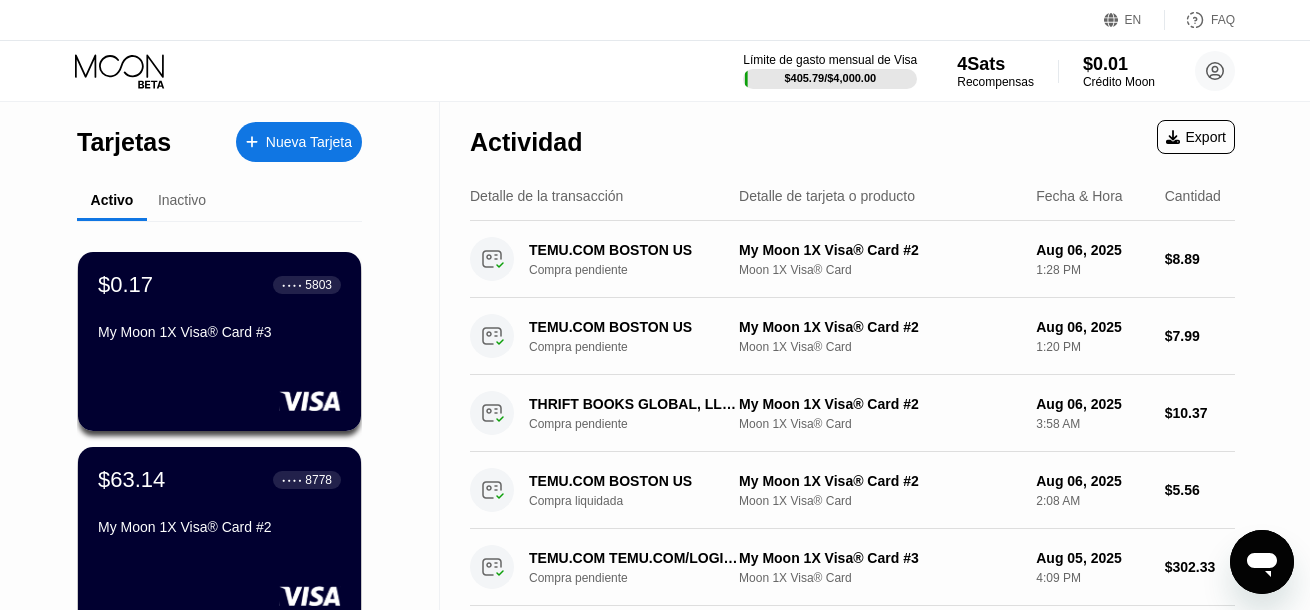 click 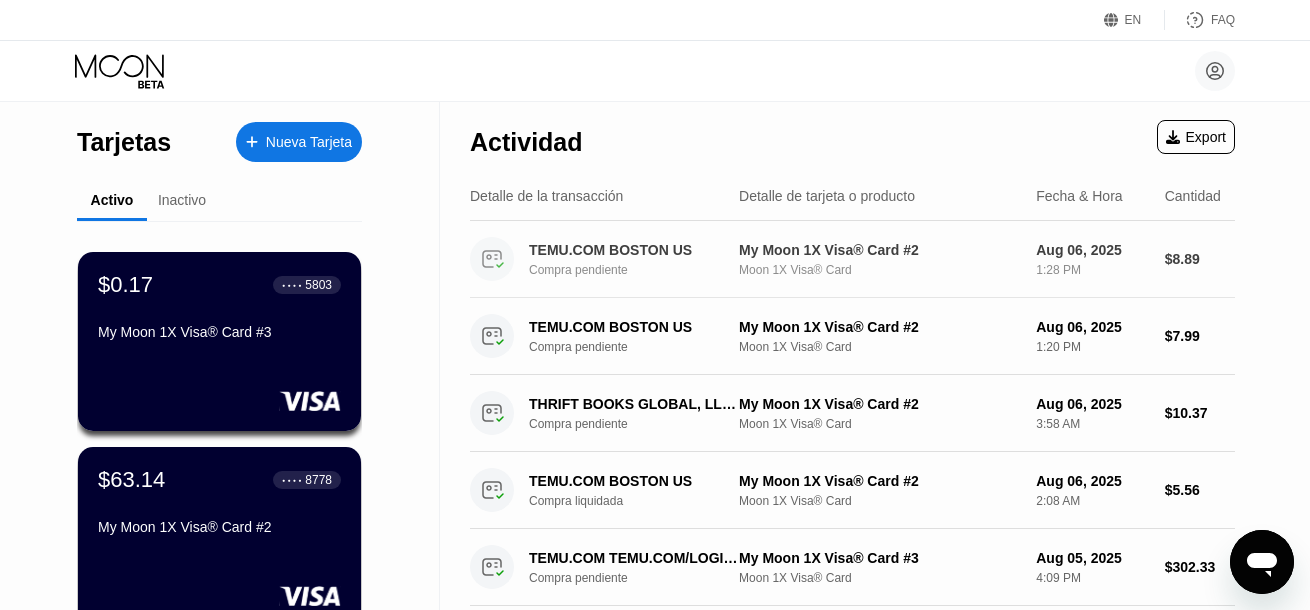 scroll, scrollTop: 800, scrollLeft: 0, axis: vertical 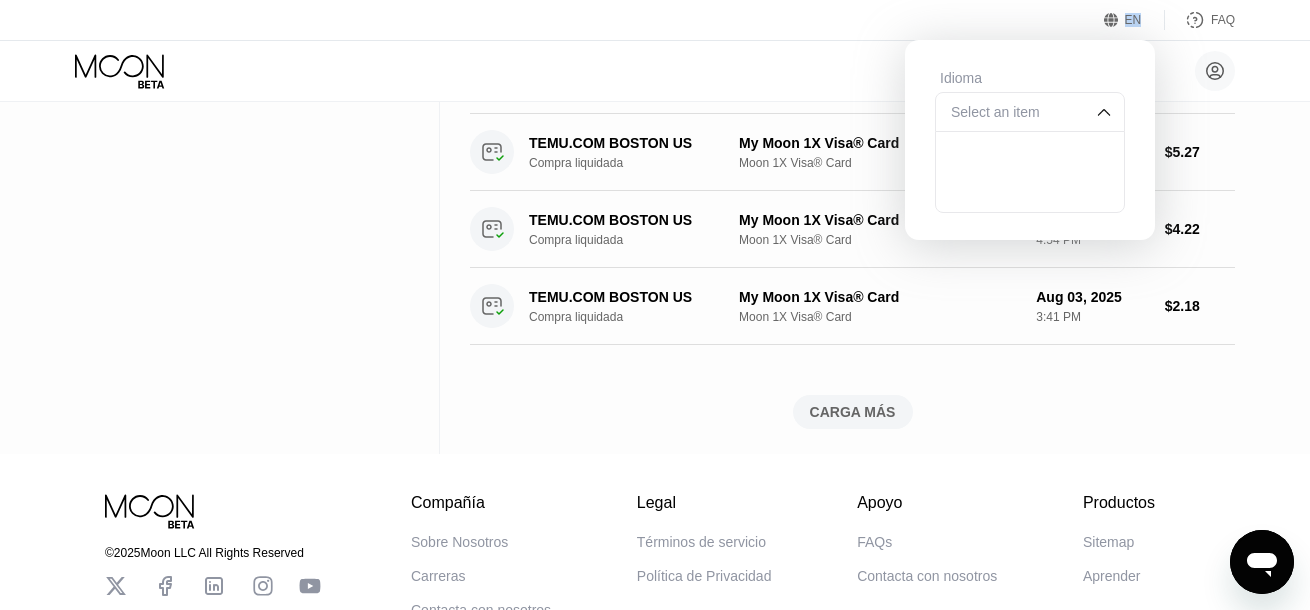 click at bounding box center [1104, 112] 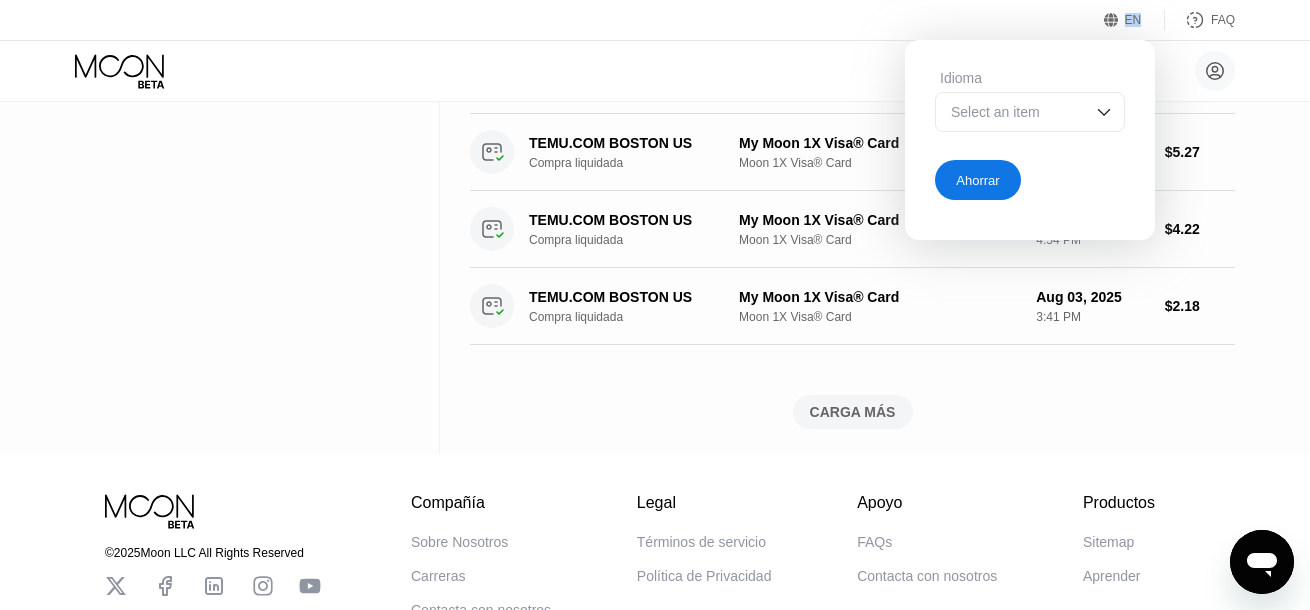 click at bounding box center (1104, 112) 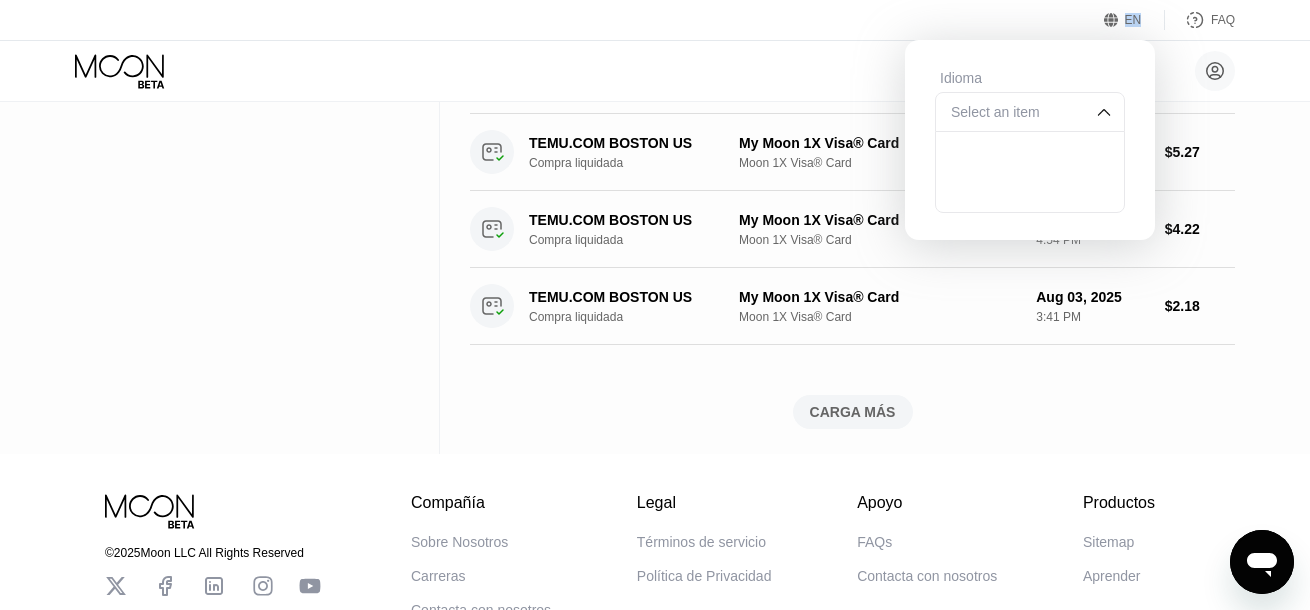 click at bounding box center [1104, 112] 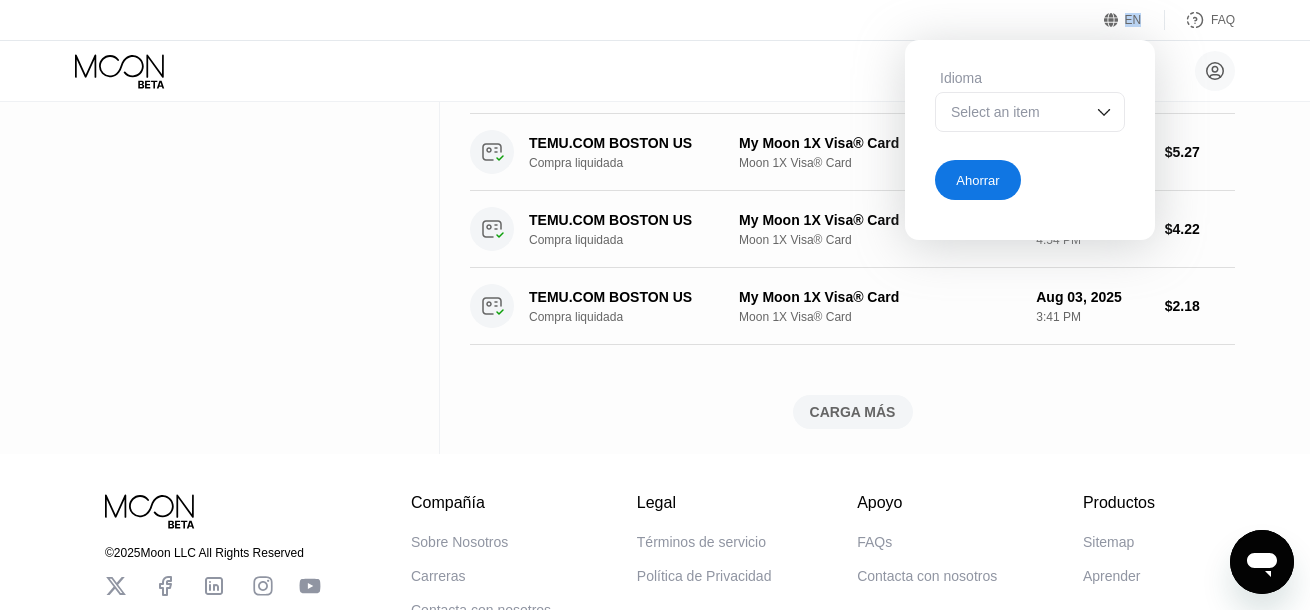 click at bounding box center (1104, 112) 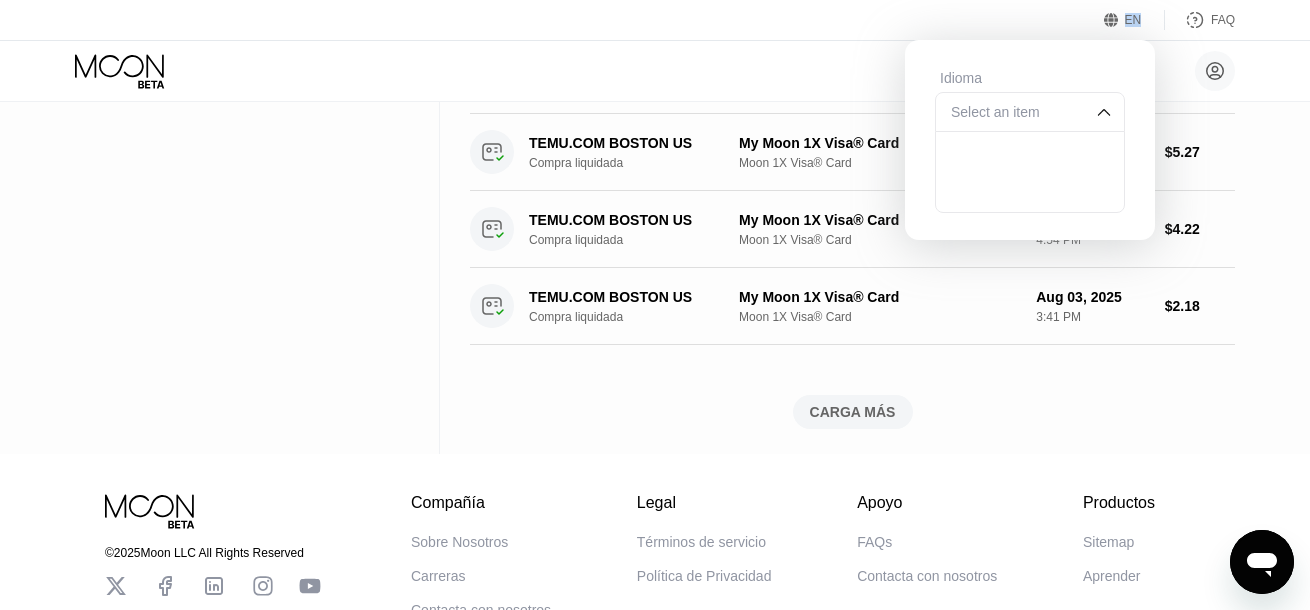 click on "Actividad Export Detalle de la transacción Detalle de tarjeta o producto Fecha & Hora Cantidad TEMU.COM                 BOSTON       US Compra pendiente My Moon 1X Visa® Card #2 Moon 1X Visa® Card Aug 06, 2025 1:28 PM $8.89 TEMU.COM                 BOSTON       US Compra pendiente My Moon 1X Visa® Card #2 Moon 1X Visa® Card Aug 06, 2025 1:20 PM $7.99 THRIFT BOOKS GLOBAL, LLC TUKWILA      US Compra pendiente My Moon 1X Visa® Card #2 Moon 1X Visa® Card Aug 06, 2025 3:58 AM $10.37 TEMU.COM                 BOSTON       US Compra liquidada My Moon 1X Visa® Card #2 Moon 1X Visa® Card Aug 06, 2025 2:08 AM $5.56 TEMU.COM                 TEMU.COM/LOGIUS Compra pendiente My Moon 1X Visa® Card #3 Moon 1X Visa® Card Aug 05, 2025 4:09 PM $302.33 Tarjeta Creada 0.00270026 BTC via ONCHAIN My Moon 1X Visa® Card #3 Moon 1X Visa® Card Aug 05, 2025 3:31 PM $302.50 TEMU.COM                 BOSTON       US Compra liquidada My Moon 1X Visa® Card #2 Moon 1X Visa® Card Aug 05, 2025 11:37 AM $3.05 Denegado Aug 05, 2025" at bounding box center (852, -122) 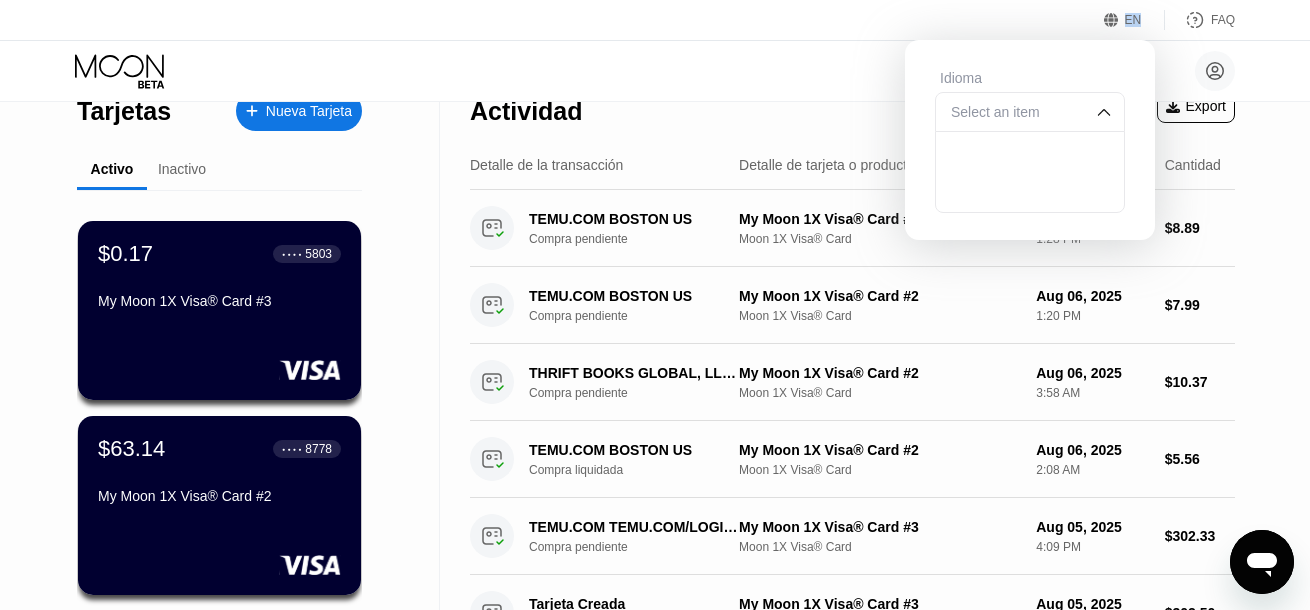 scroll, scrollTop: 0, scrollLeft: 0, axis: both 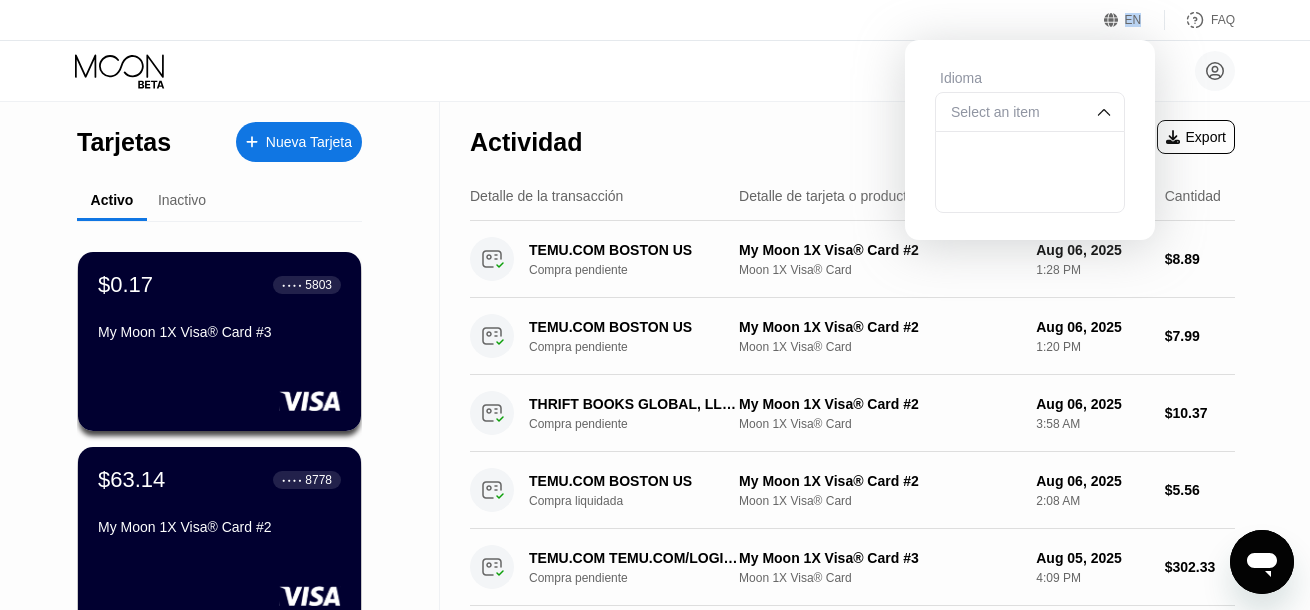 click at bounding box center [1104, 112] 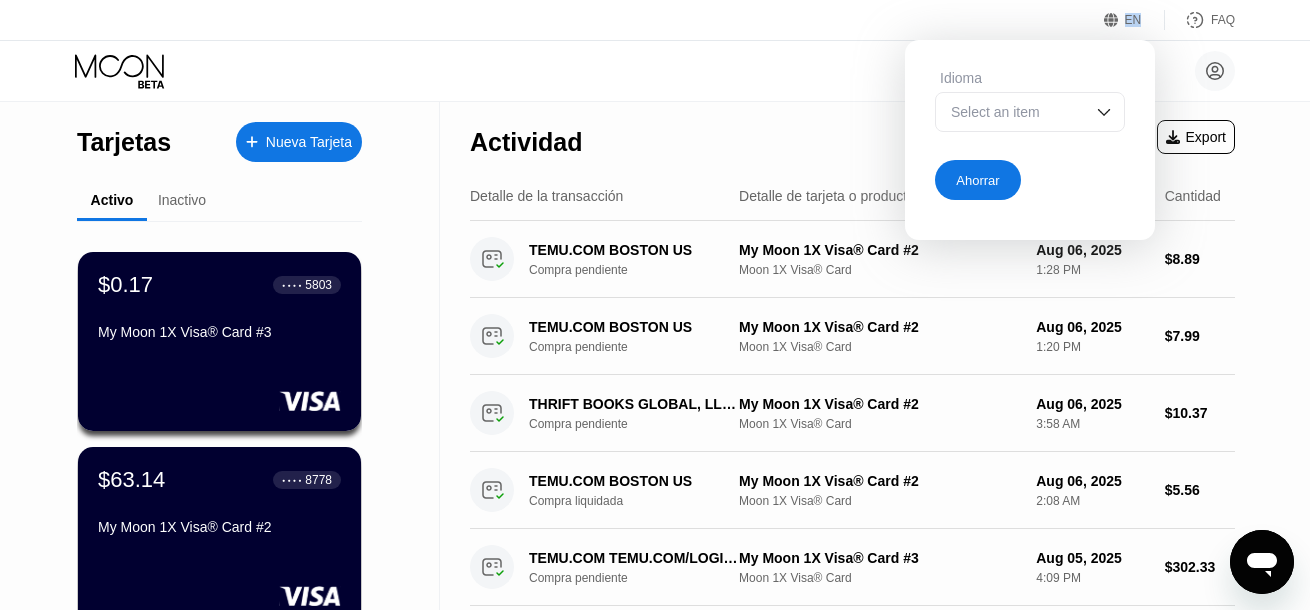 click at bounding box center [1104, 112] 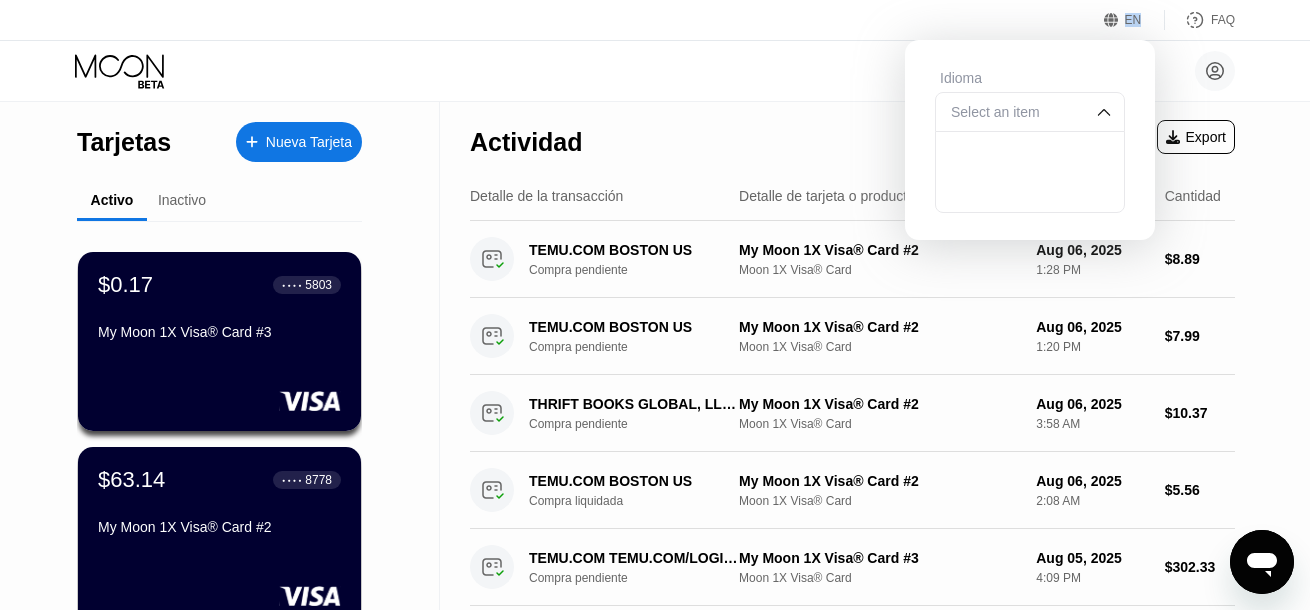 click on "Actividad Export" at bounding box center (852, 137) 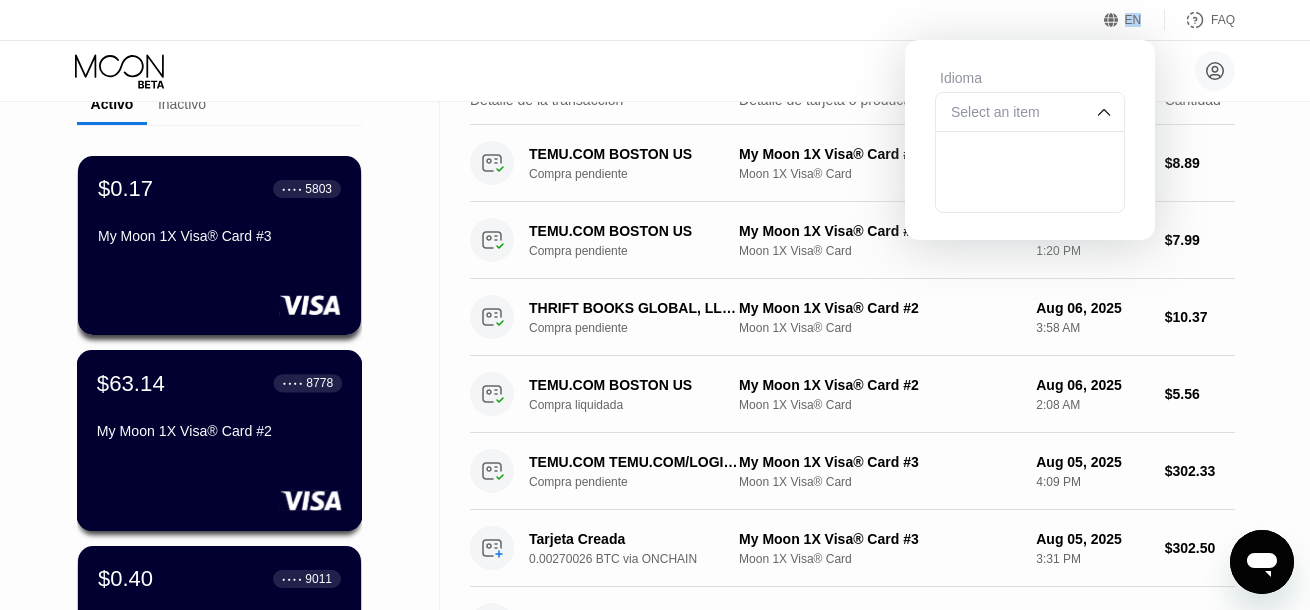 scroll, scrollTop: 0, scrollLeft: 0, axis: both 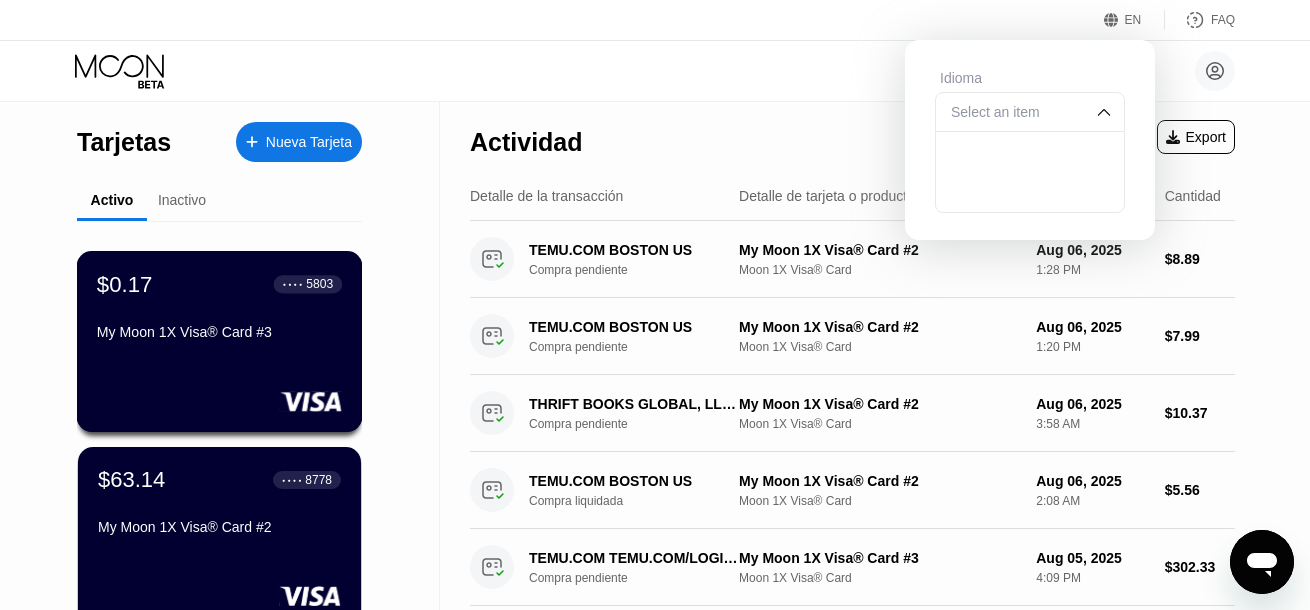 click on "My Moon 1X Visa® Card #3" at bounding box center [219, 332] 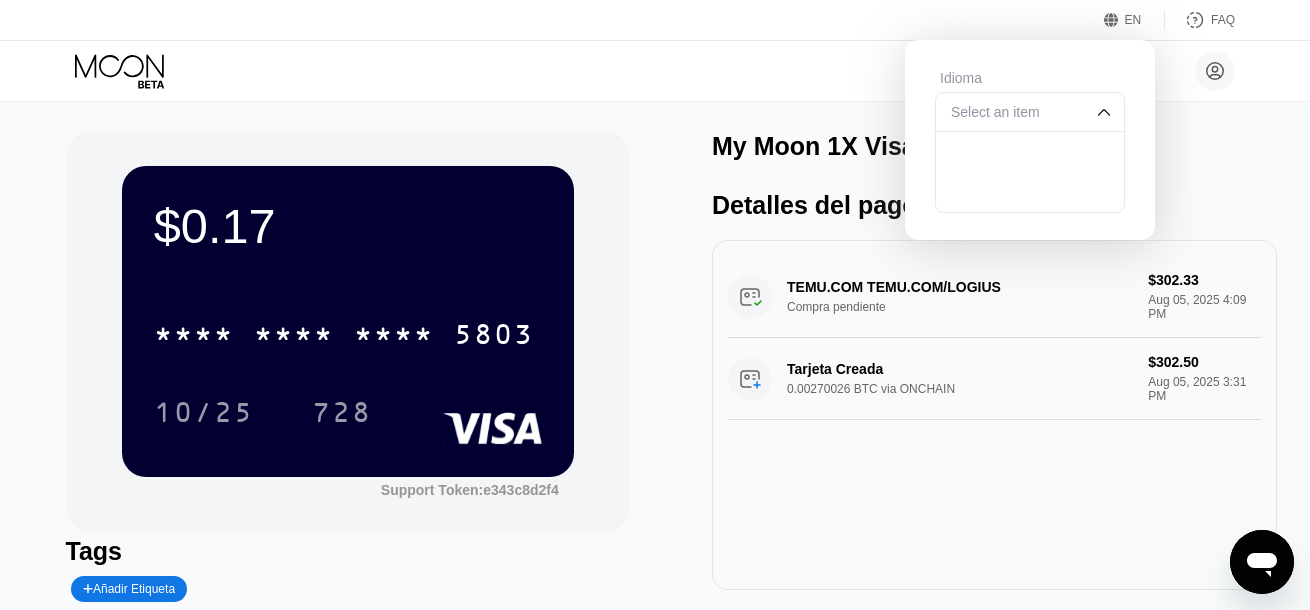 click on "FAQ" at bounding box center [1200, 20] 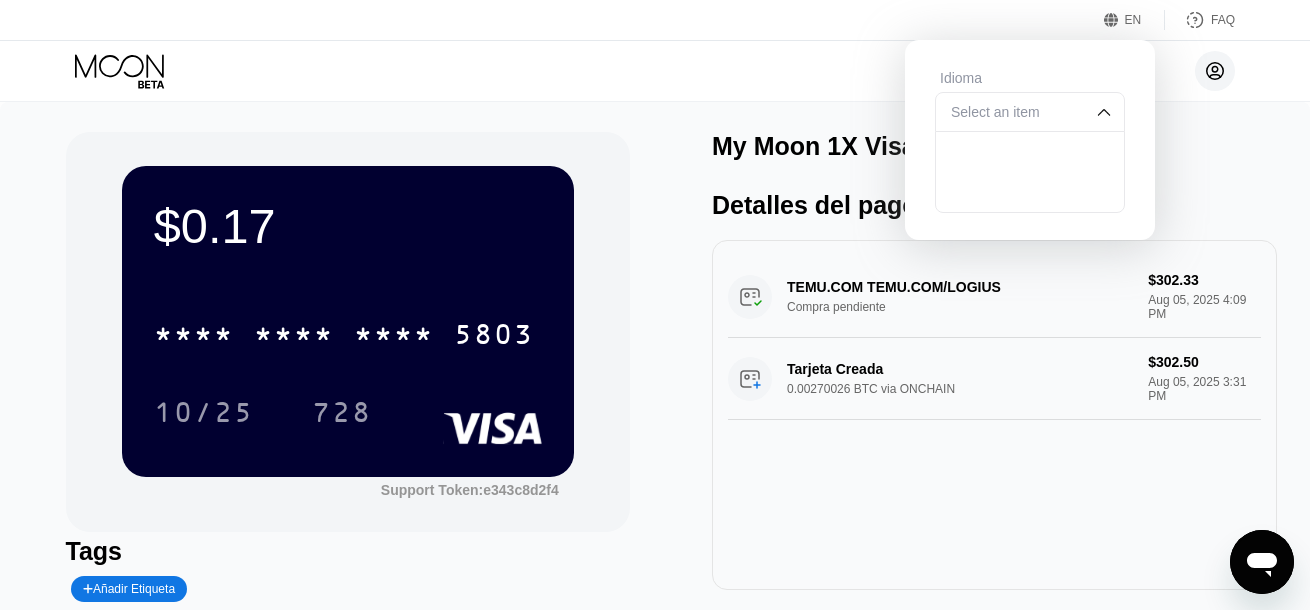 click 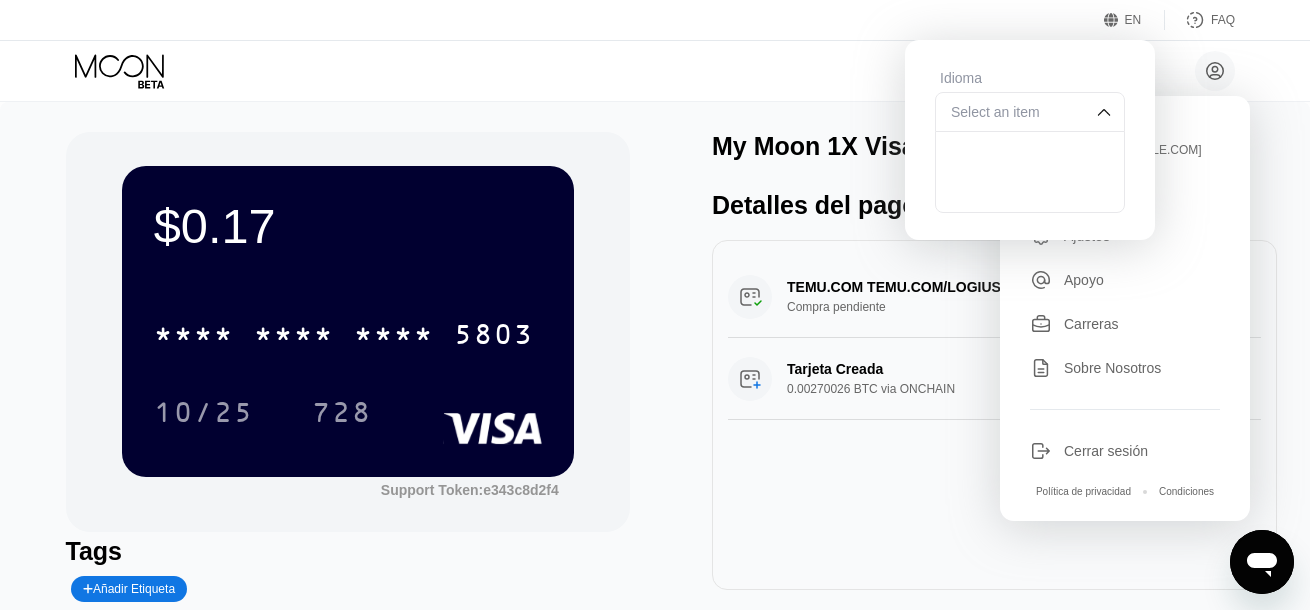 click on "$0.17 * * * * * * * * * * * * 5803 10/25 728 Support Token:  e343c8d2f4 Tags  Añadir Etiqueta Marcar como utilizada My Moon 1X Visa® Card #3 Detalles del pago TEMU.COM                 TEMU.COM/LOGIUS Compra pendiente $302.33 Aug 05, 2025 4:09 PM Tarjeta Creada 0.00270026 BTC via ONCHAIN $302.50 Aug 05, 2025 3:31 PM" at bounding box center [655, 403] 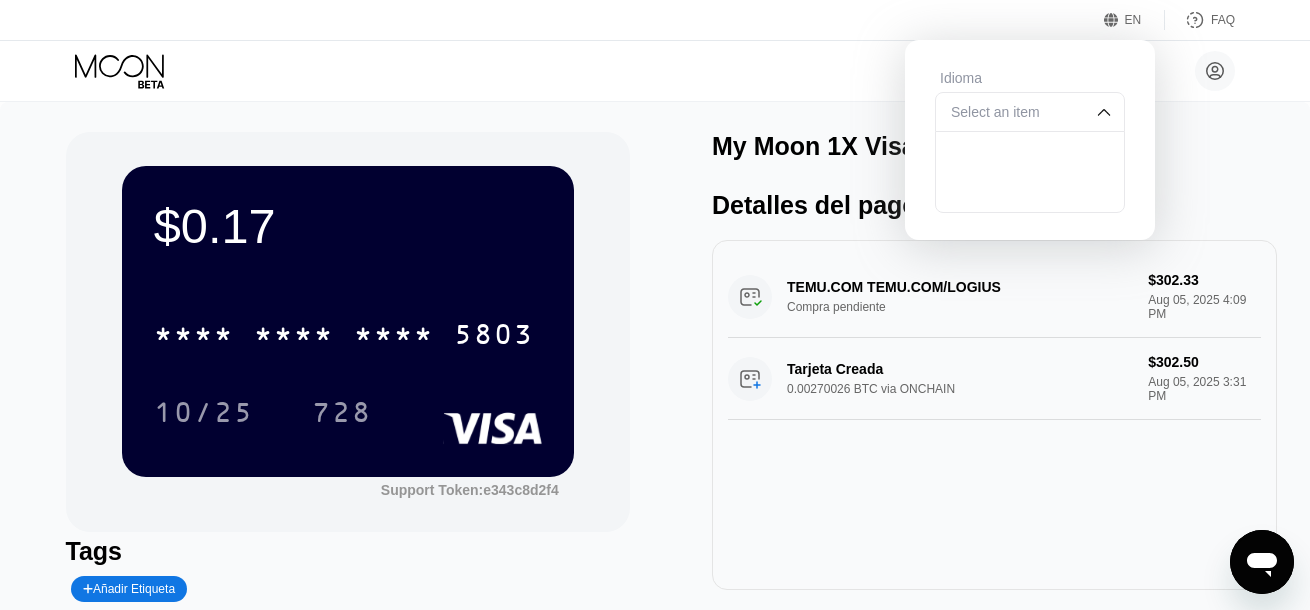 click at bounding box center [1104, 112] 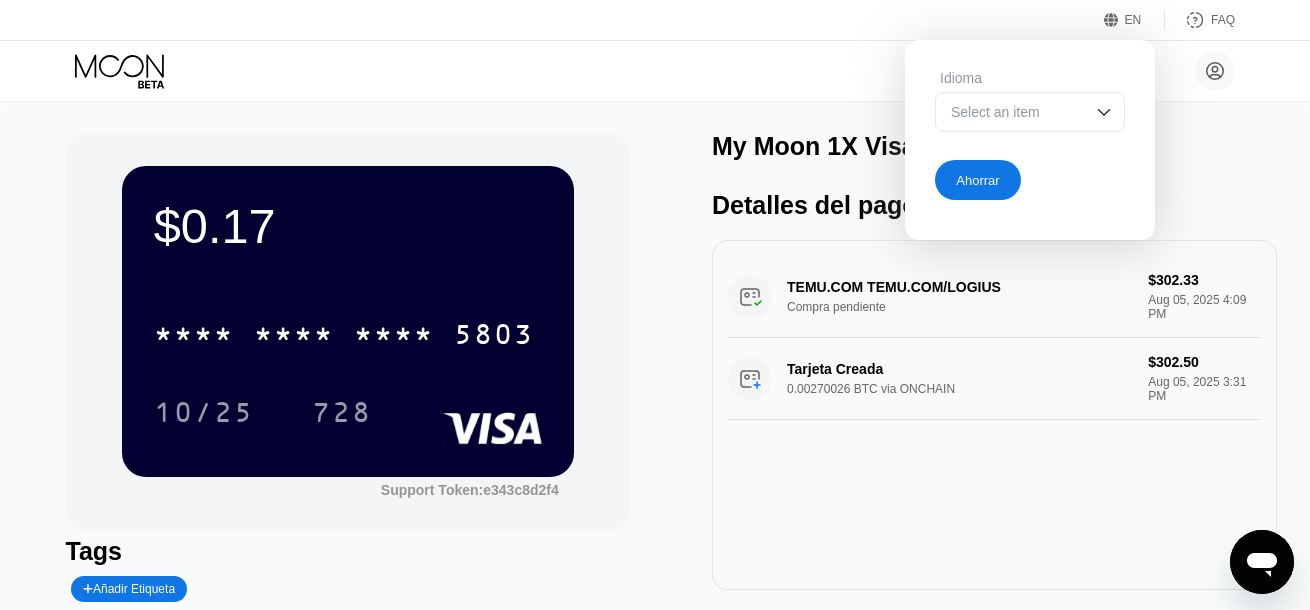 click on "Ahorrar" at bounding box center [977, 180] 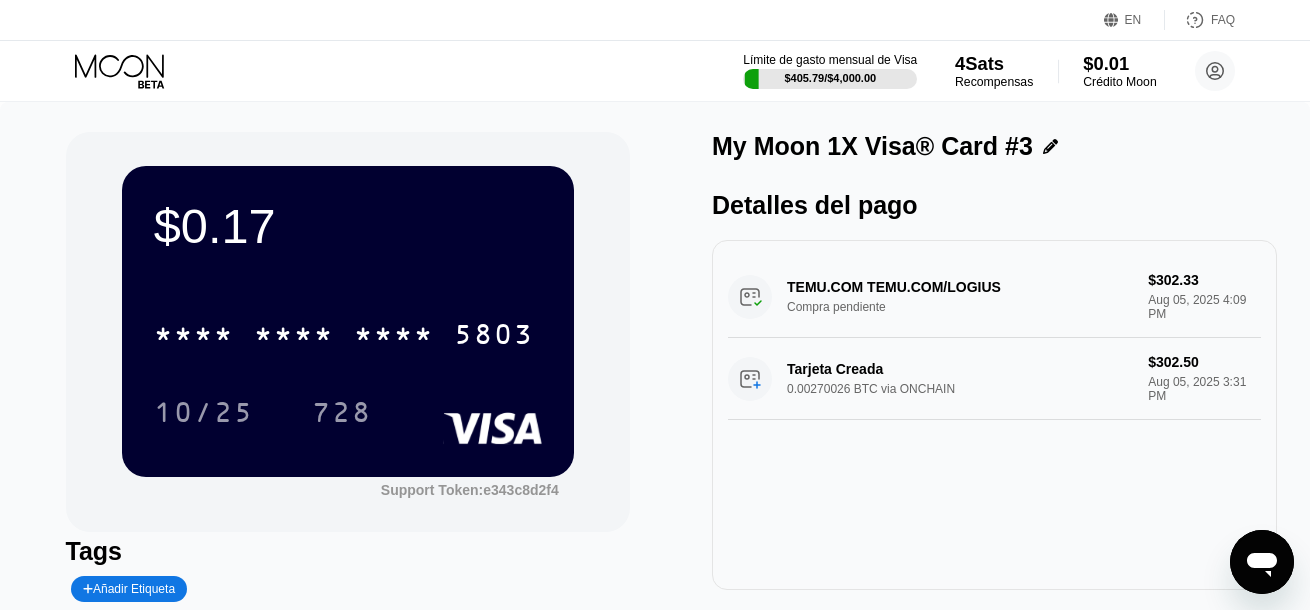 click on "EN" at bounding box center [1114, 20] 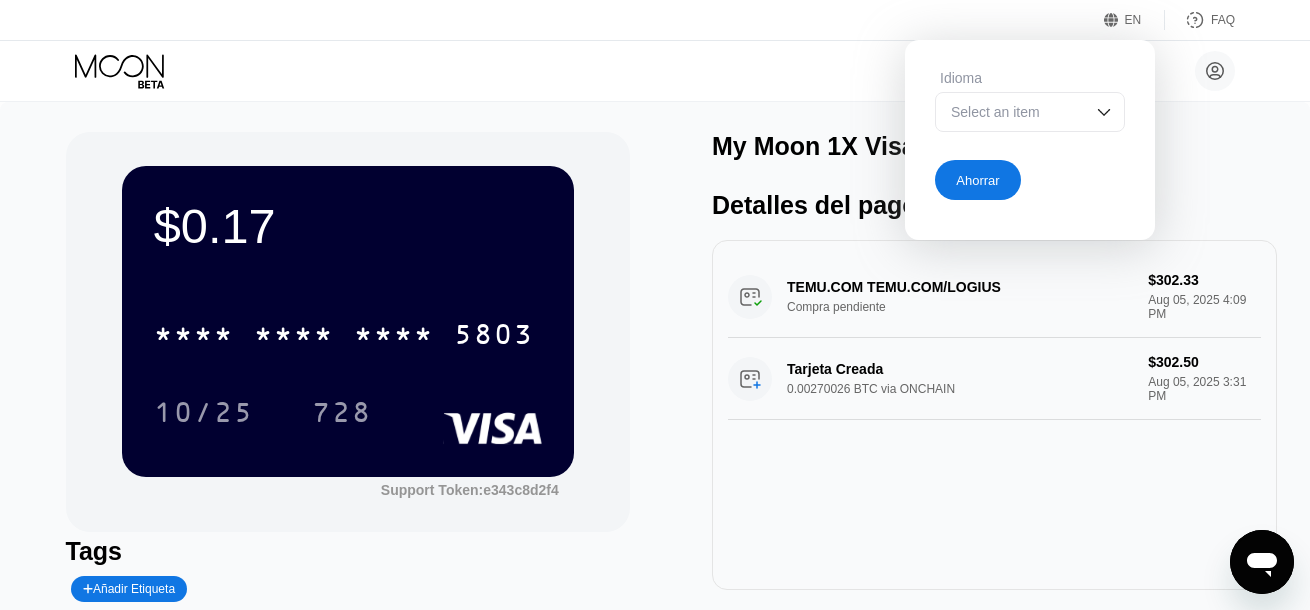 click at bounding box center (1104, 112) 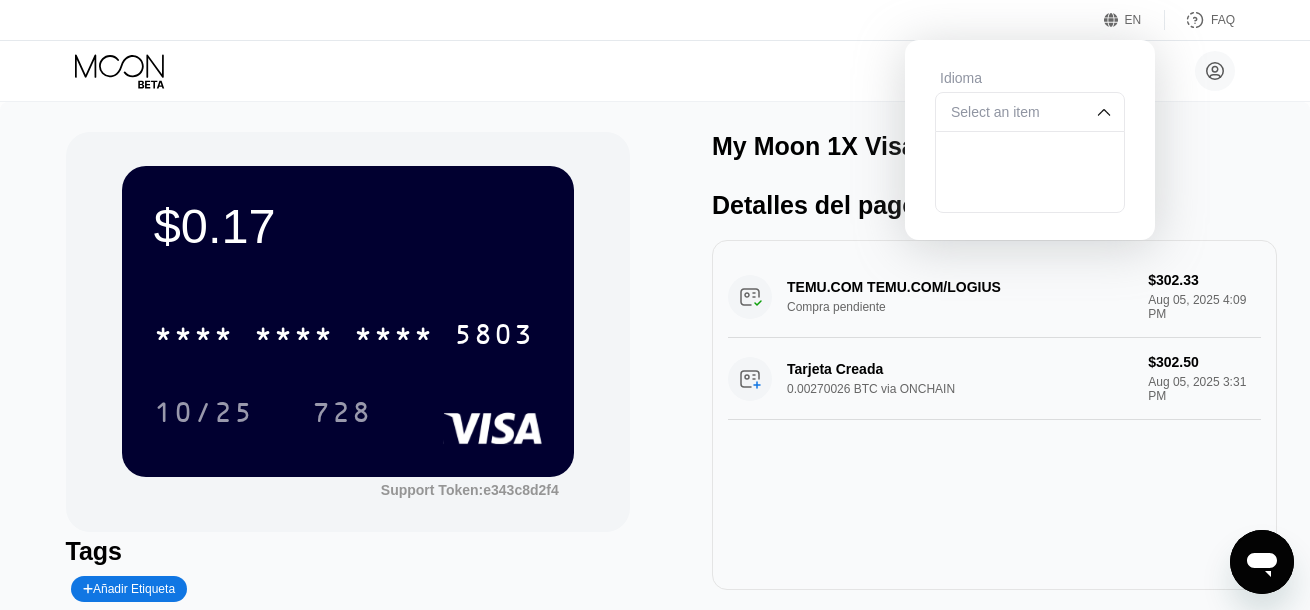 click at bounding box center (1104, 112) 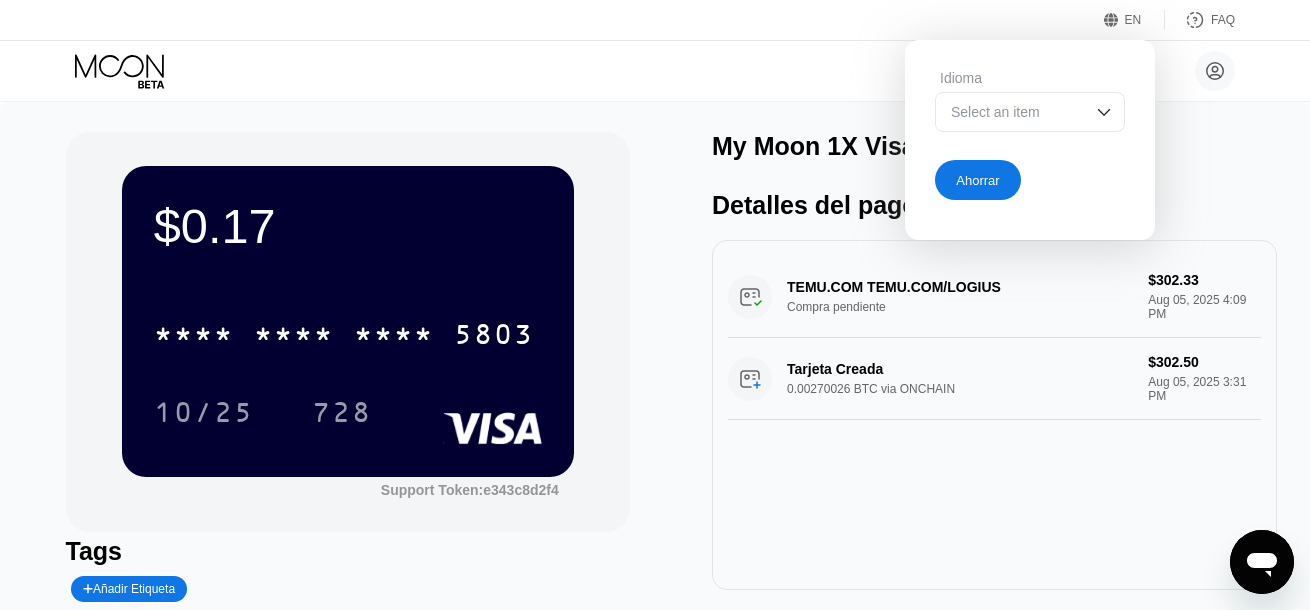 click on "Idioma" at bounding box center (1030, 78) 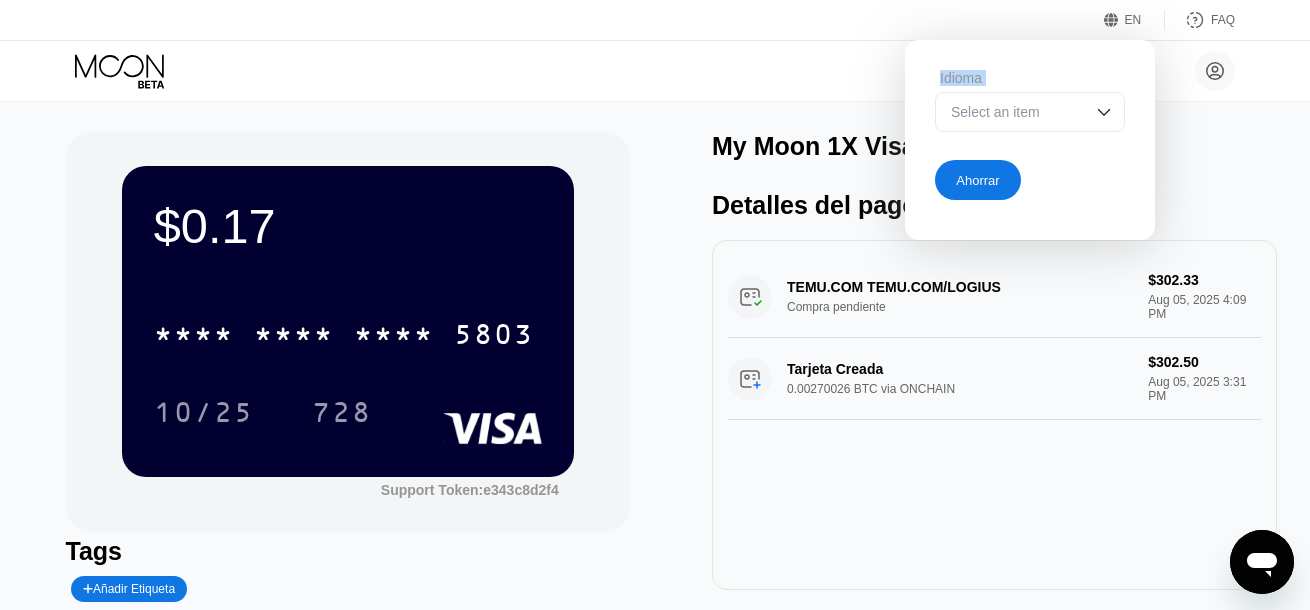 drag, startPoint x: 947, startPoint y: 80, endPoint x: 1037, endPoint y: 77, distance: 90.04999 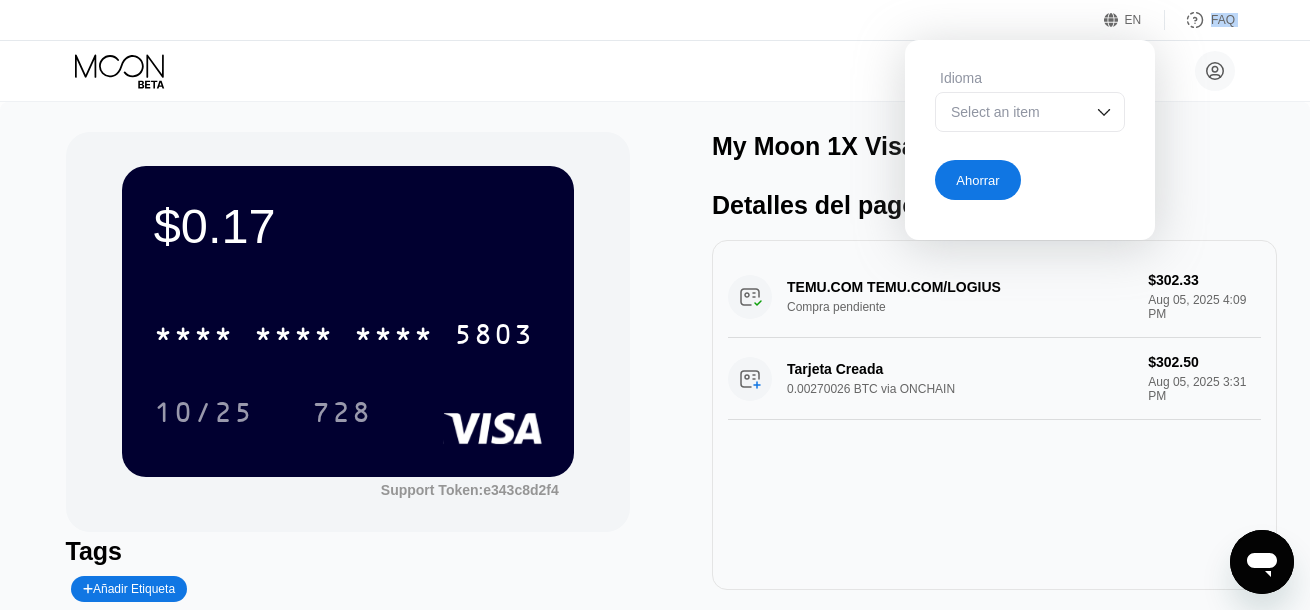 drag, startPoint x: 965, startPoint y: 96, endPoint x: 1082, endPoint y: 197, distance: 154.5639 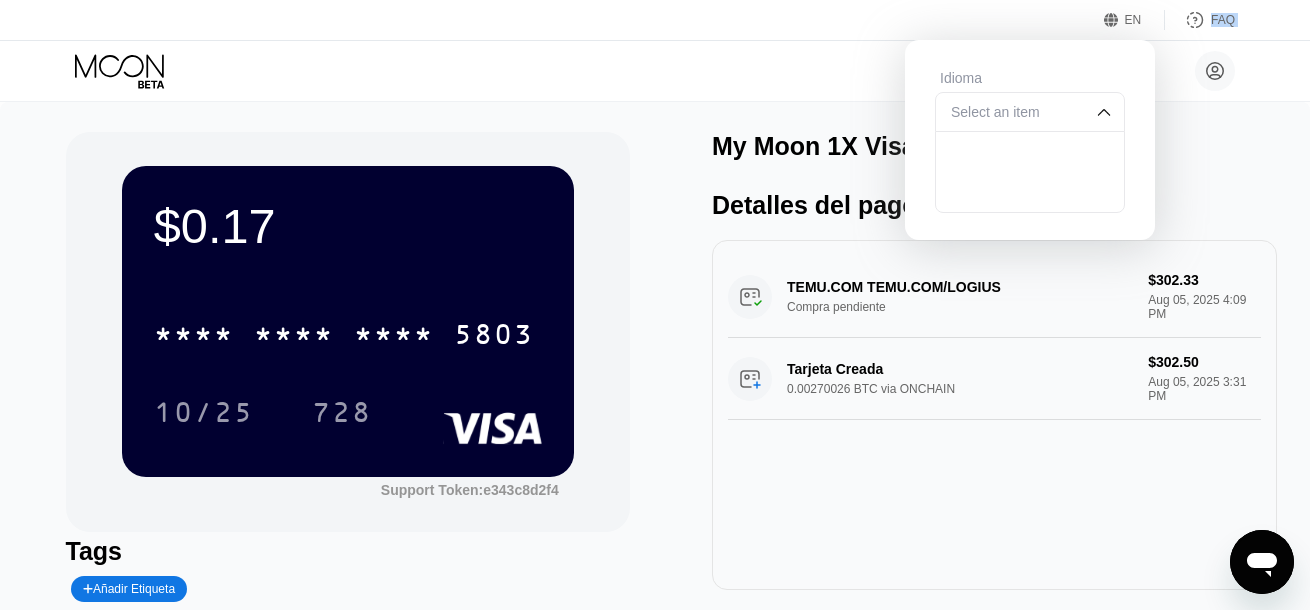 click at bounding box center [1030, 152] 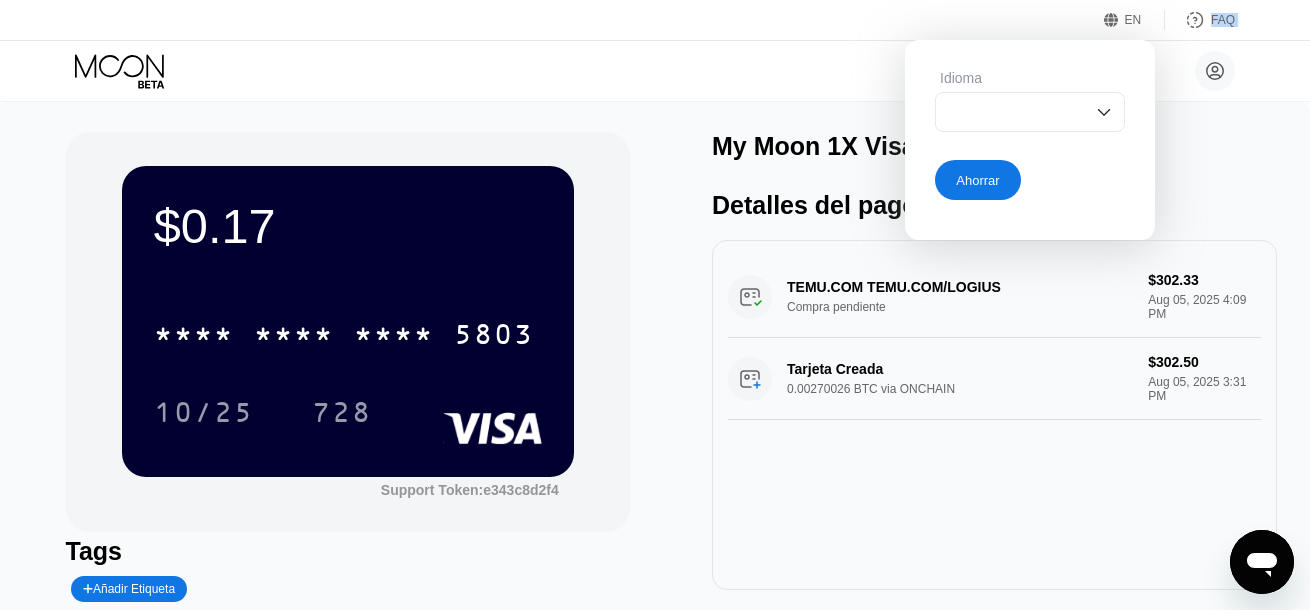 click at bounding box center (1030, 112) 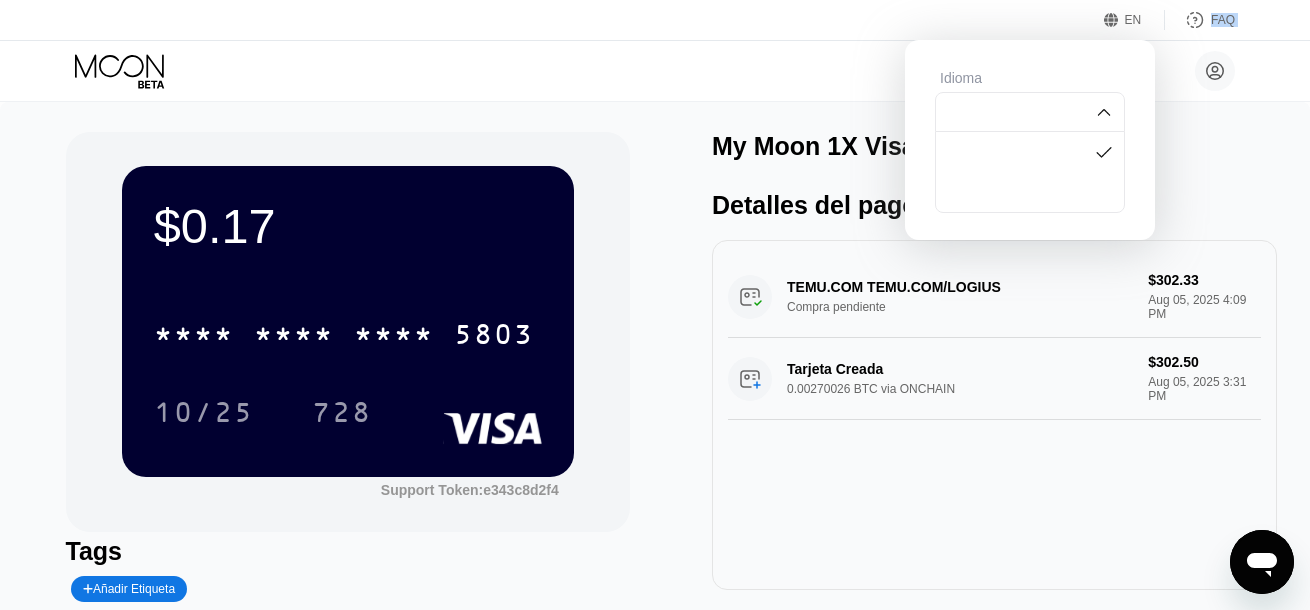 click at bounding box center (1030, 192) 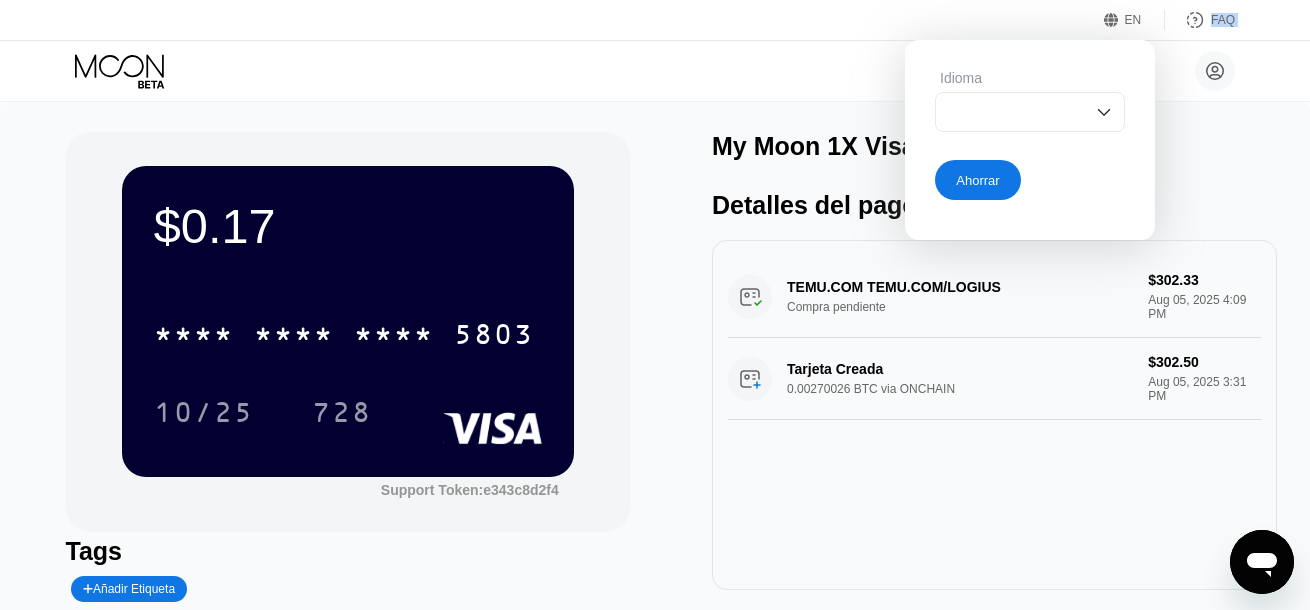 click on "Ahorrar" at bounding box center (978, 180) 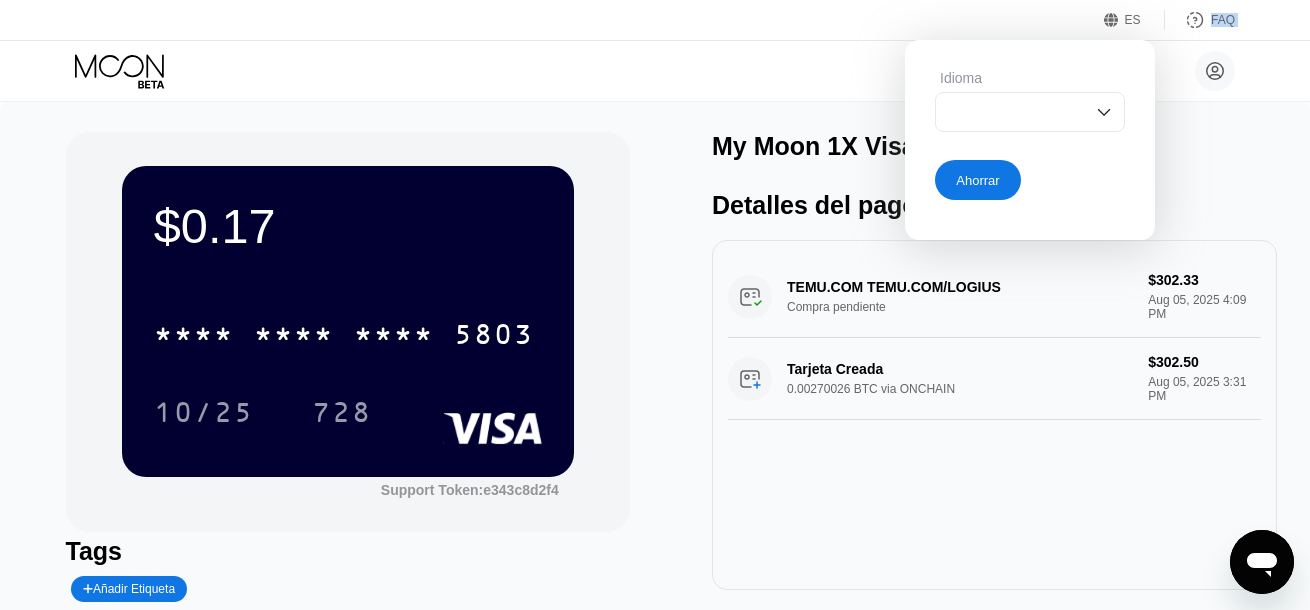 click on "Idioma Ahorrar" at bounding box center [1030, 135] 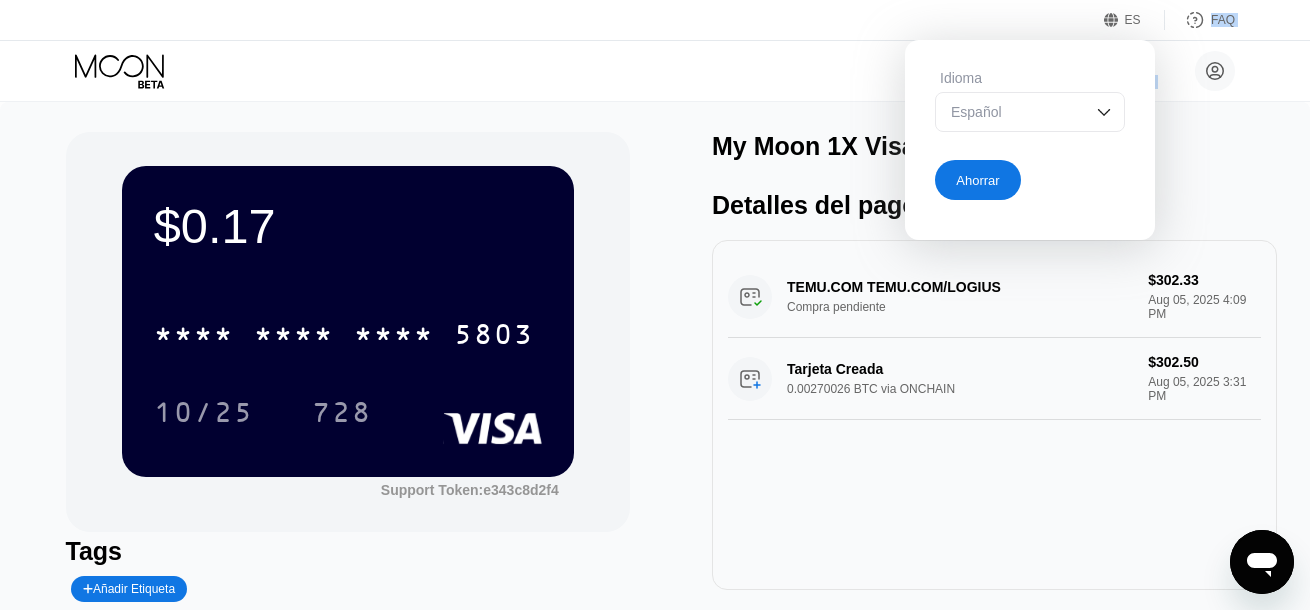 click on "Idioma Español" at bounding box center (1030, 111) 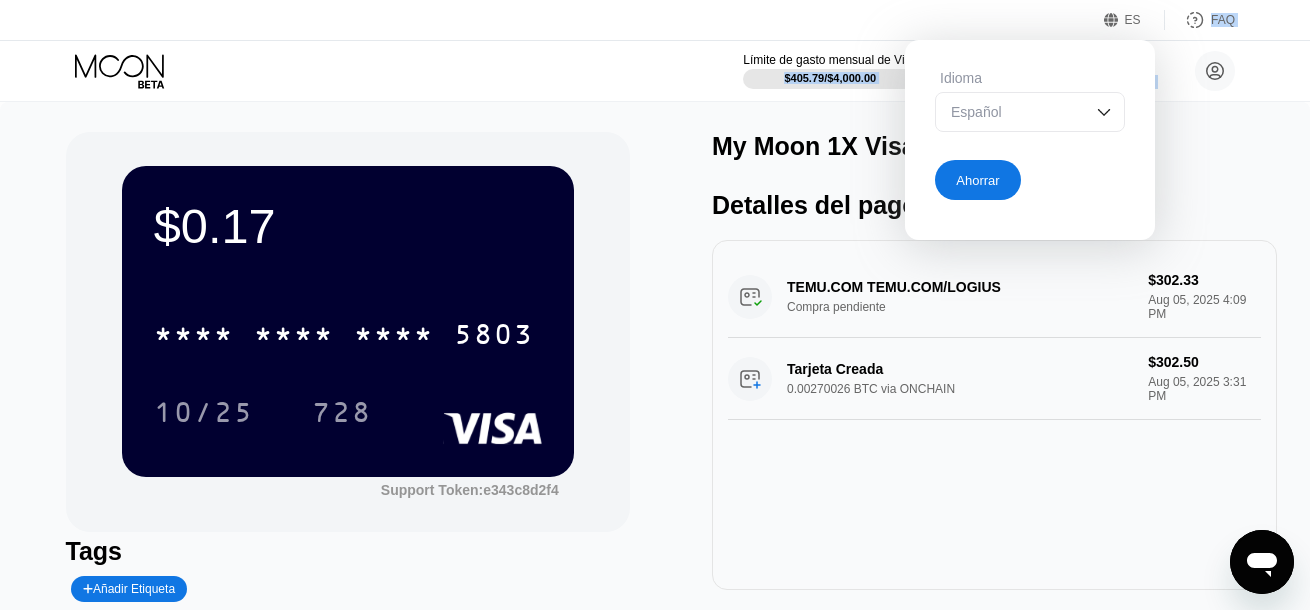 click on "Ahorrar" at bounding box center (1030, 176) 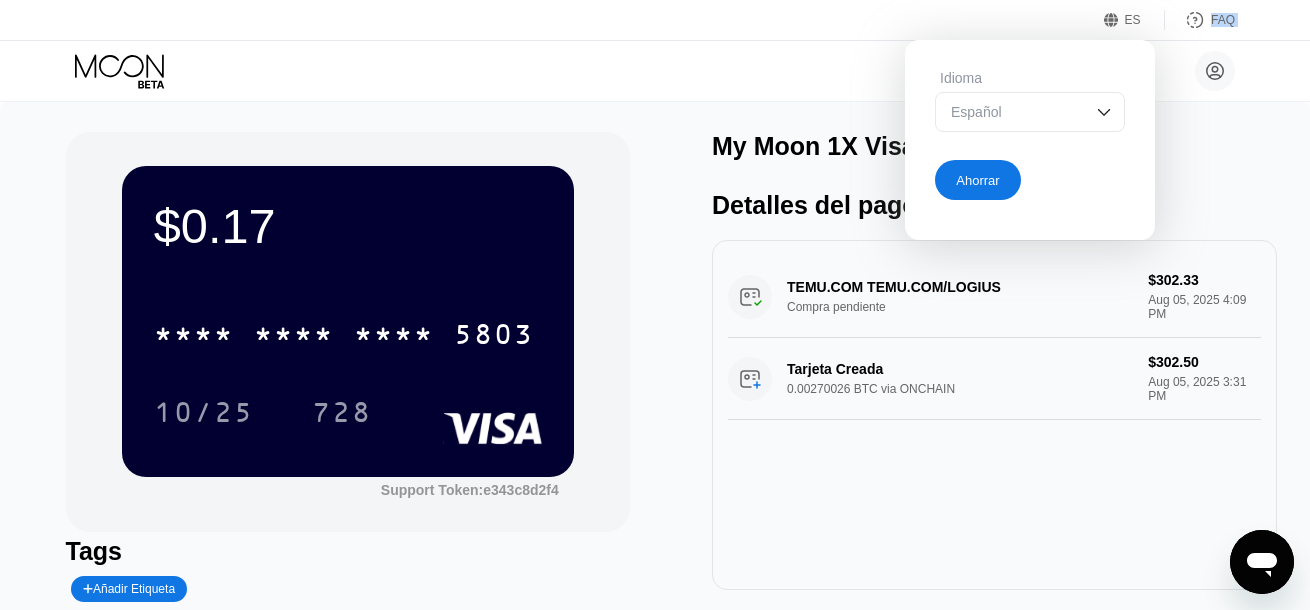 click on "Ahorrar" at bounding box center (977, 180) 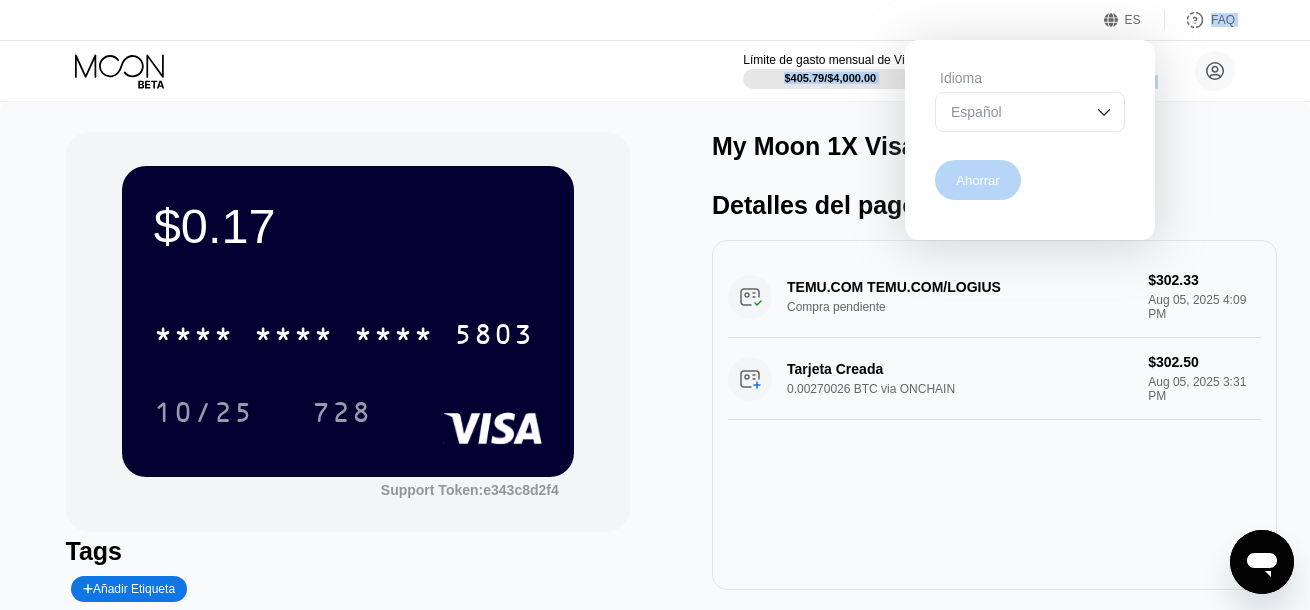 click on "Ahorrar" at bounding box center [978, 180] 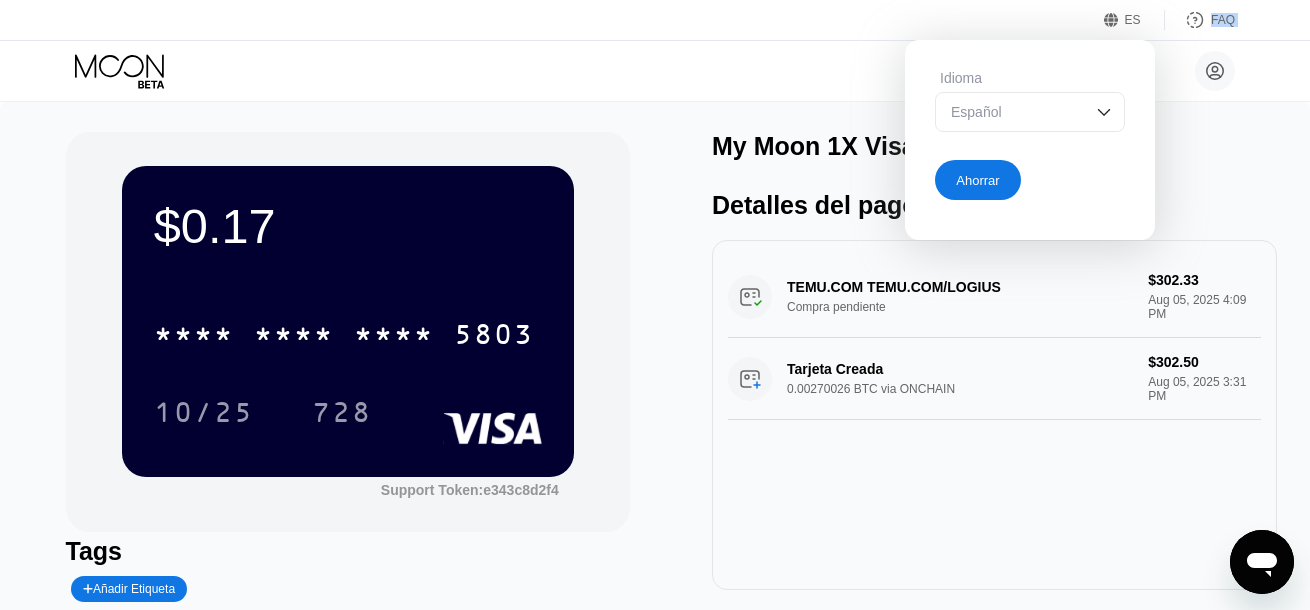 click on "Idioma Español" at bounding box center [1030, 111] 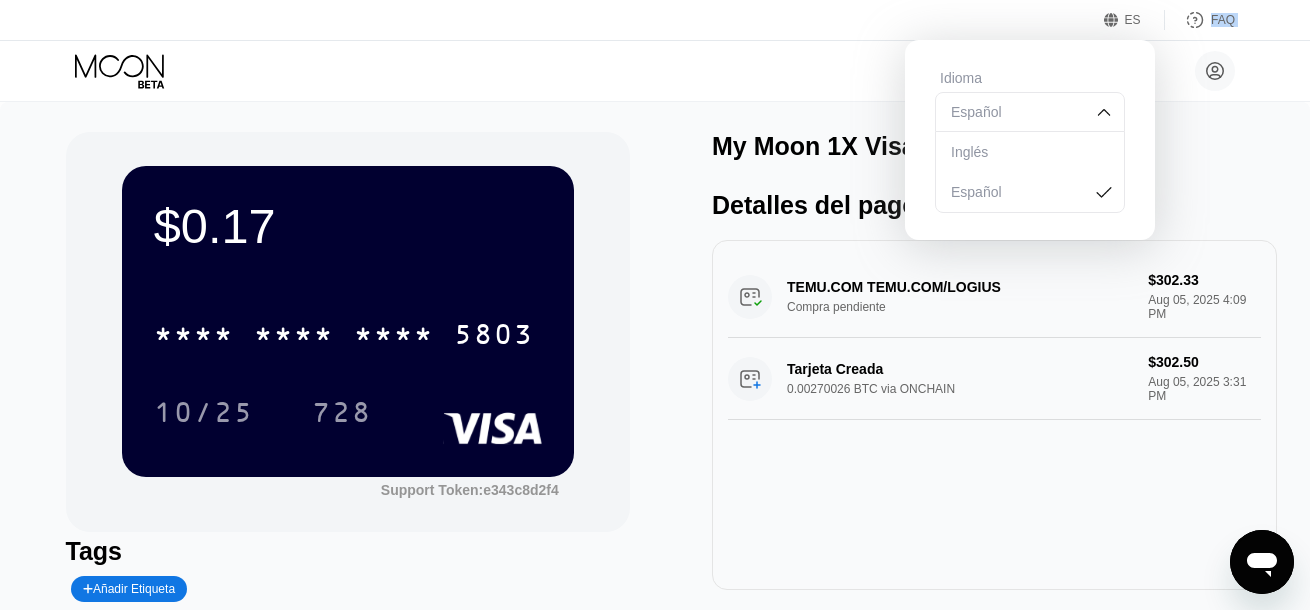 click on "Español" at bounding box center (1015, 112) 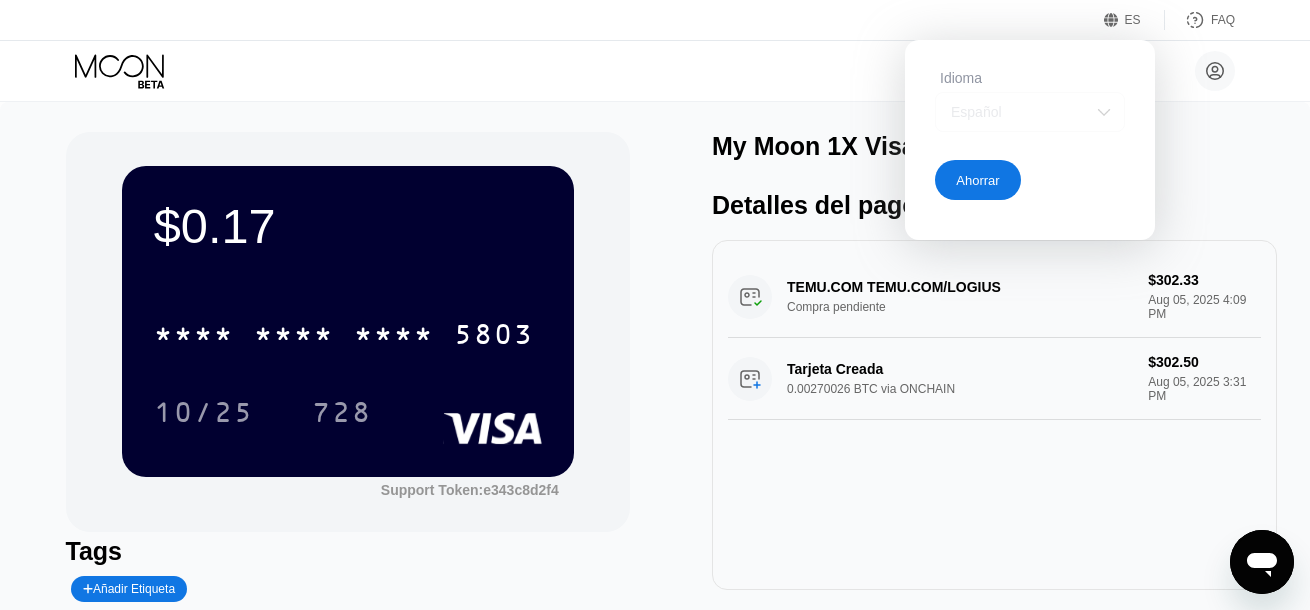 drag, startPoint x: 980, startPoint y: 108, endPoint x: 1000, endPoint y: 109, distance: 20.024984 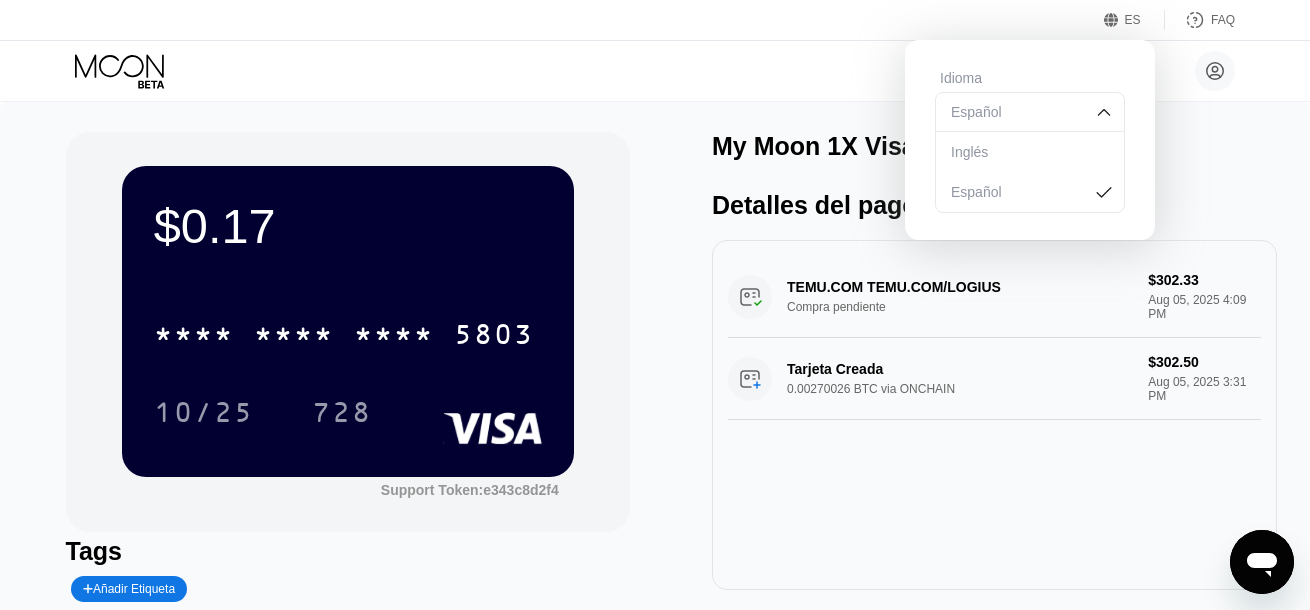 click on "Español" at bounding box center [1015, 112] 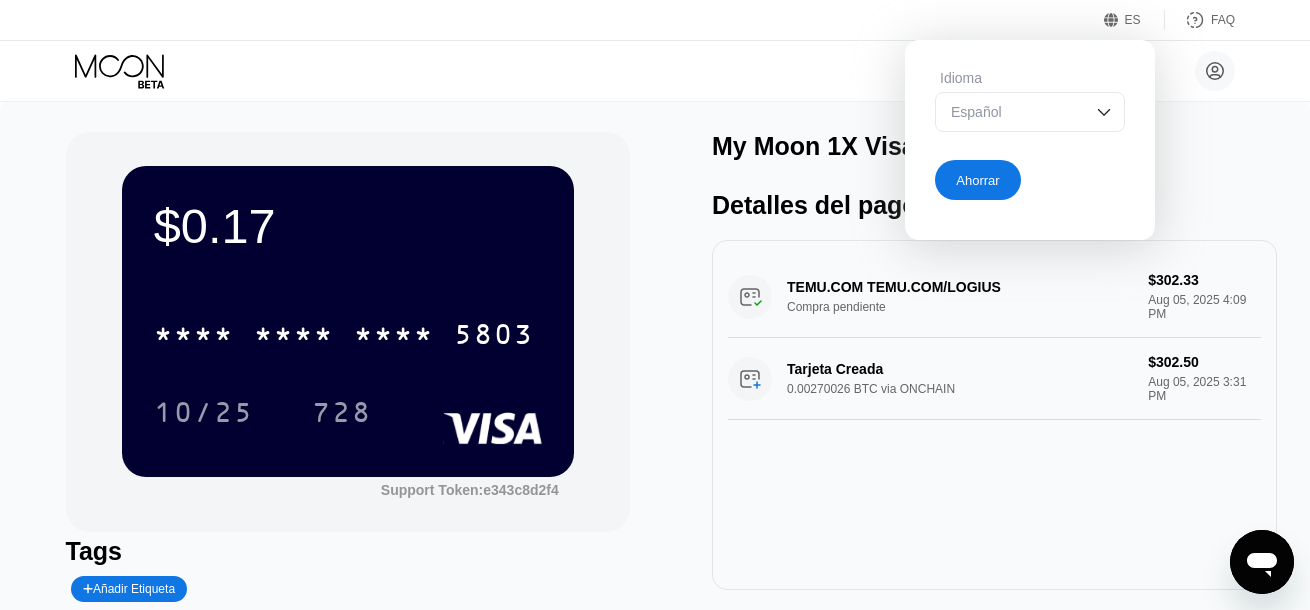 click on "Español" at bounding box center (1030, 112) 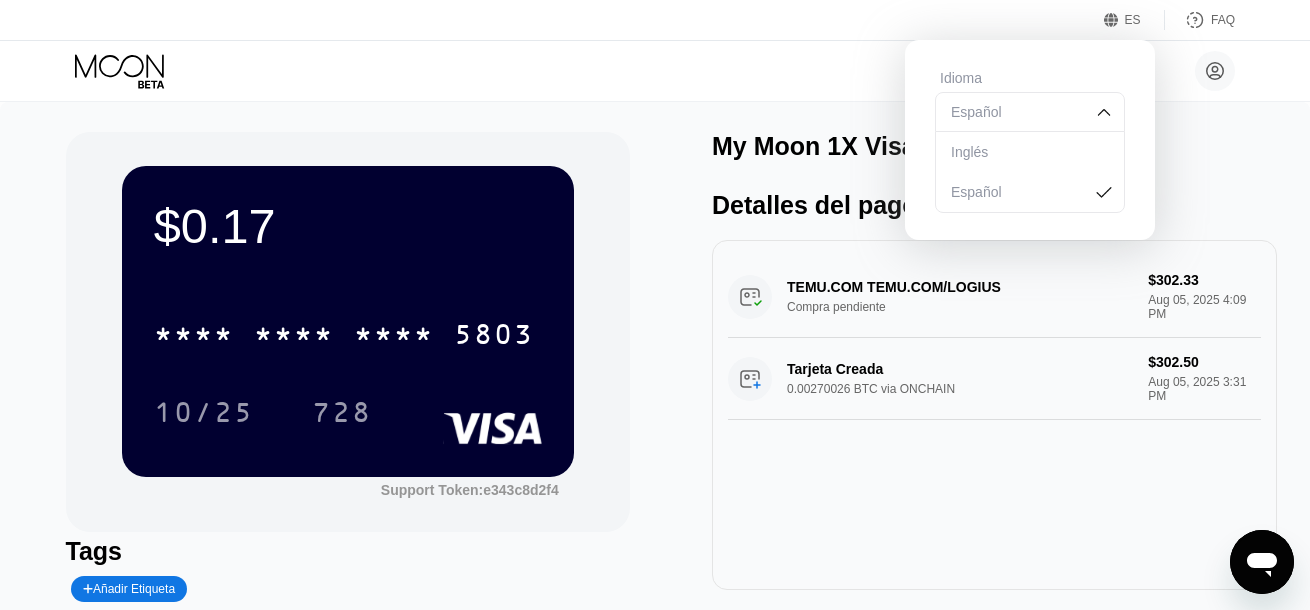 click on "Inglés" at bounding box center [1030, 152] 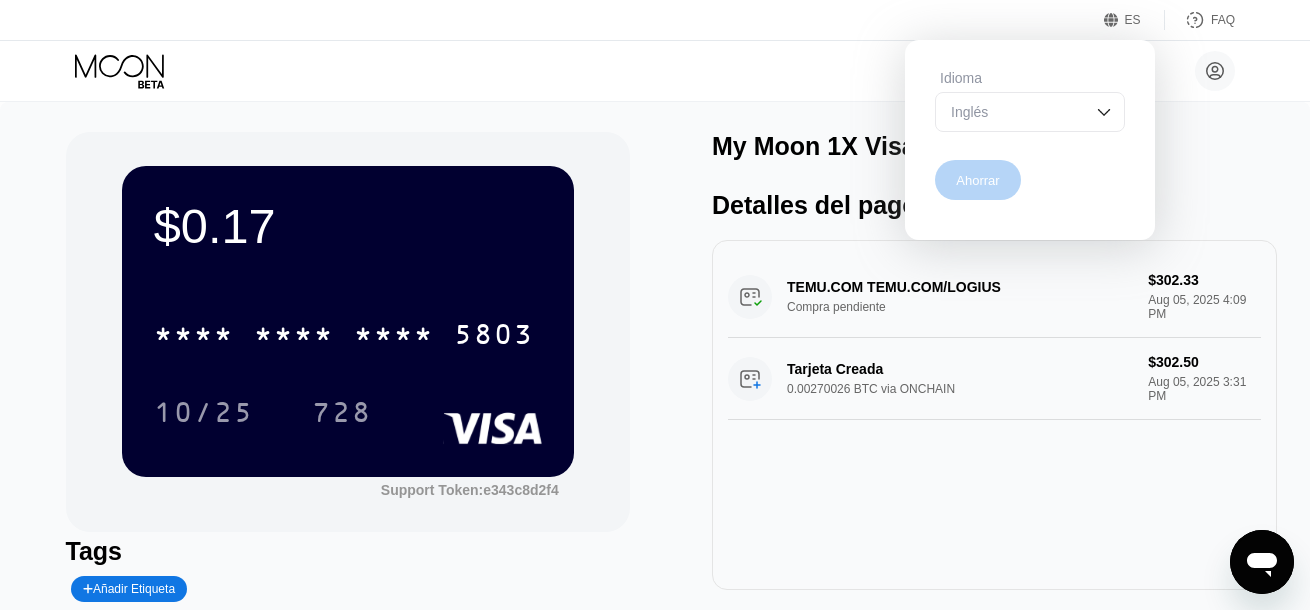 click on "Ahorrar" at bounding box center [977, 180] 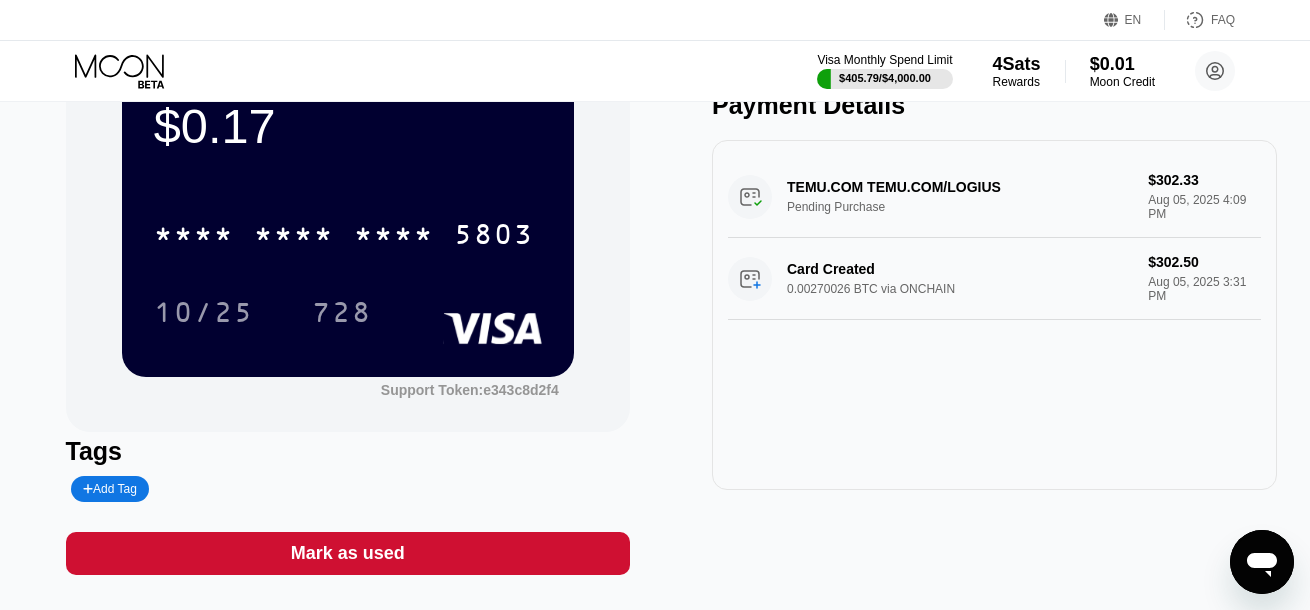scroll, scrollTop: 0, scrollLeft: 0, axis: both 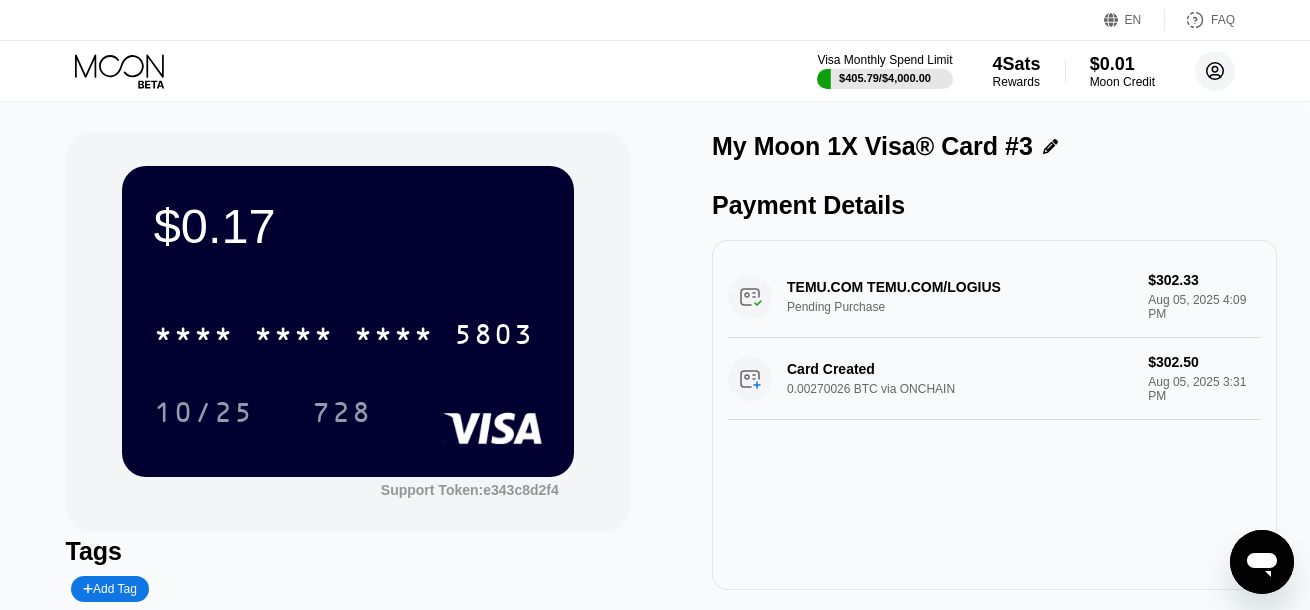 click 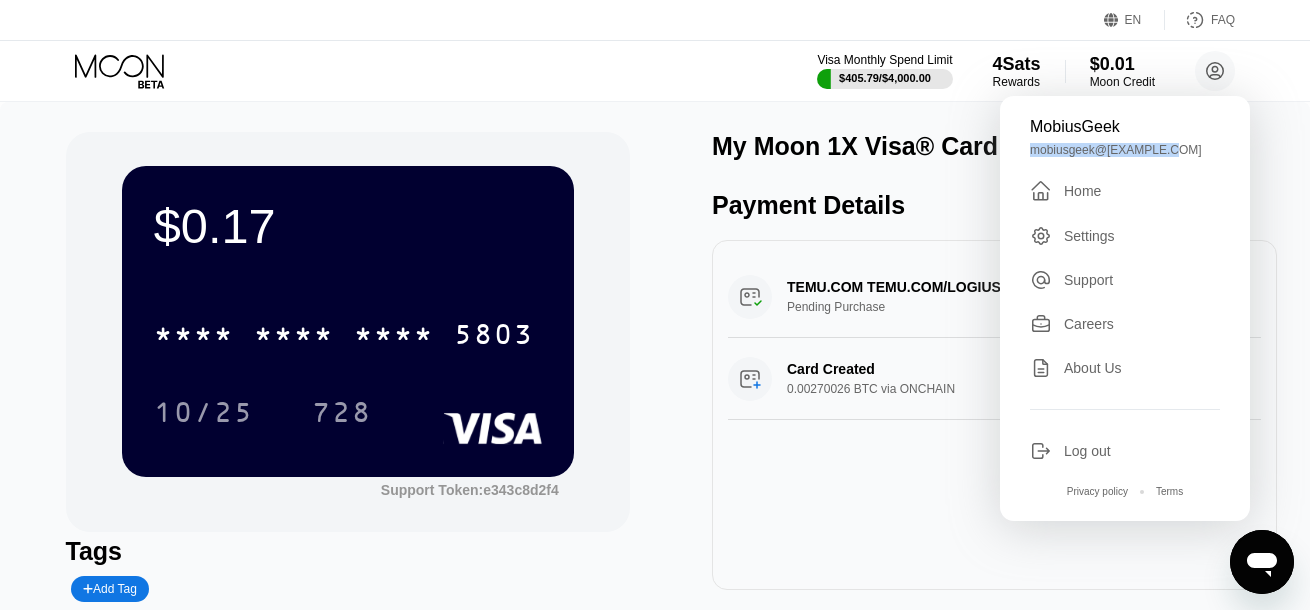 drag, startPoint x: 1026, startPoint y: 152, endPoint x: 1170, endPoint y: 155, distance: 144.03125 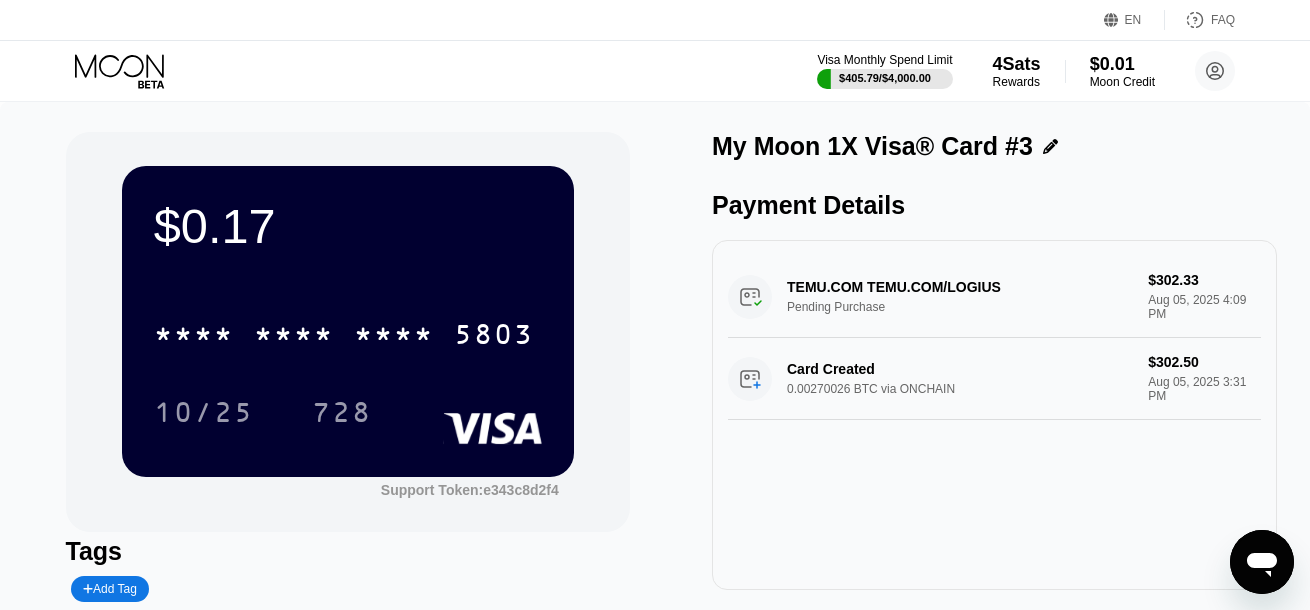 click on "Card Created 0.00270026 BTC via ONCHAIN $302.50 Aug 05, 2025 3:31 PM" at bounding box center (994, 379) 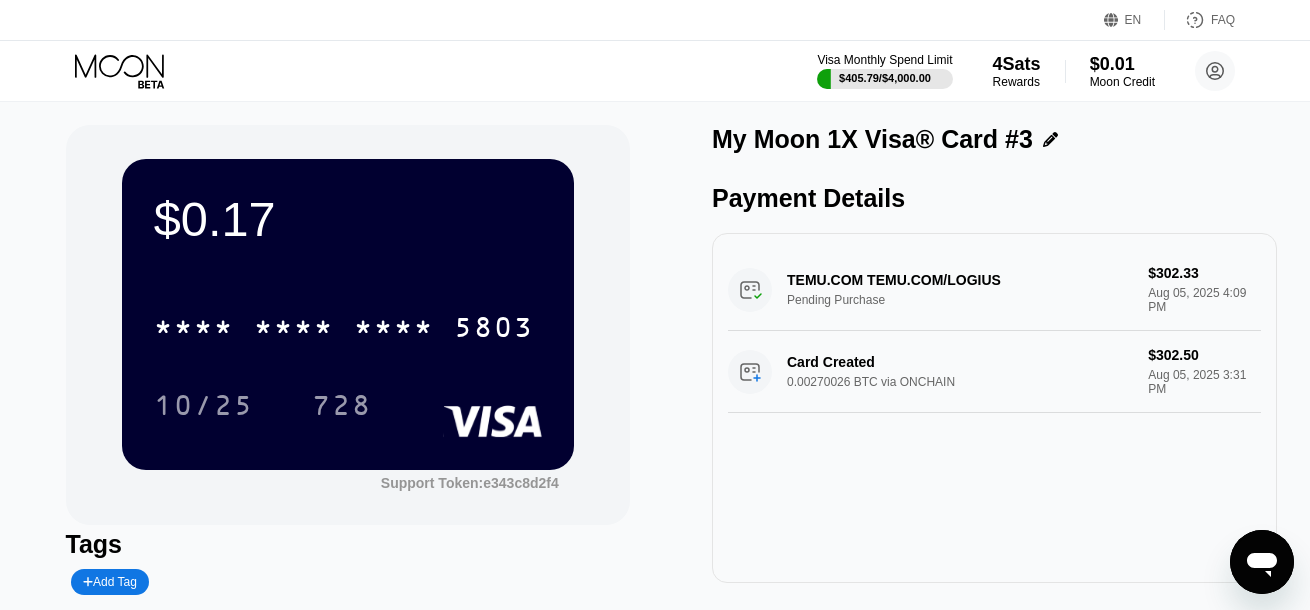 scroll, scrollTop: 0, scrollLeft: 0, axis: both 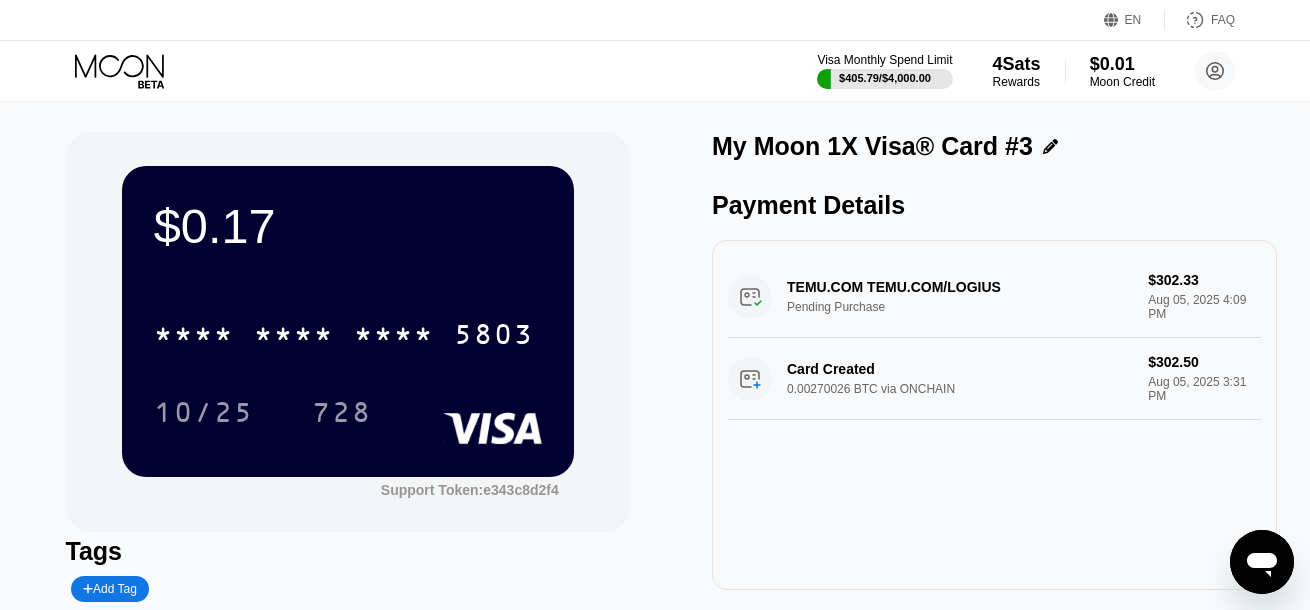 click 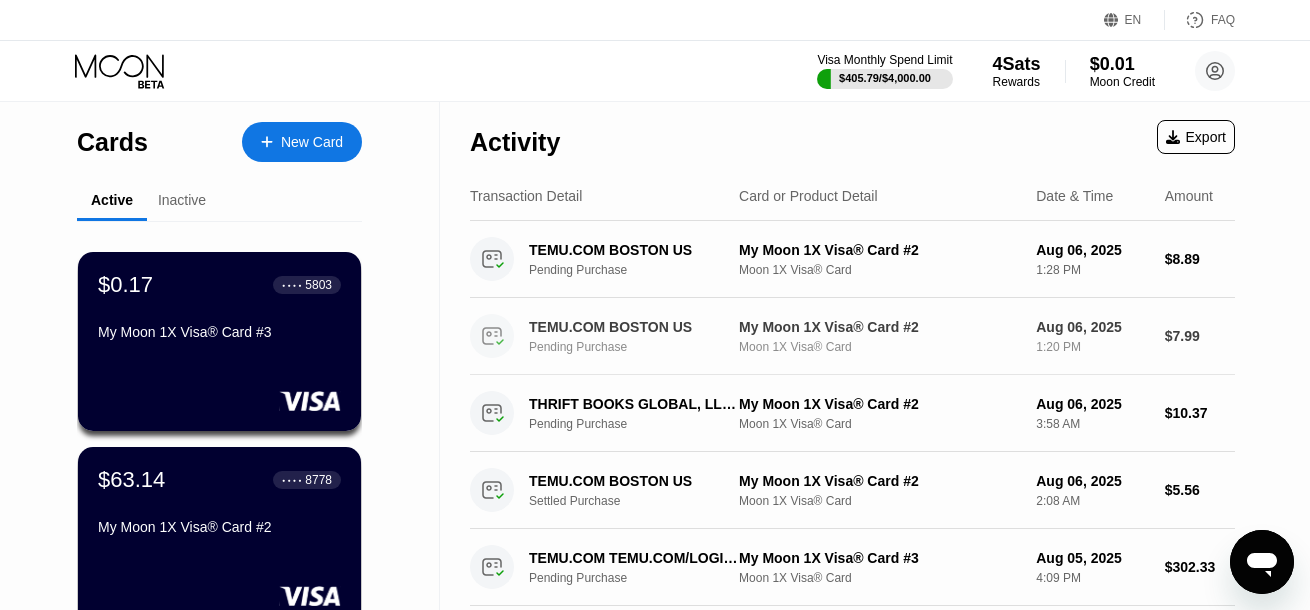 scroll, scrollTop: 200, scrollLeft: 0, axis: vertical 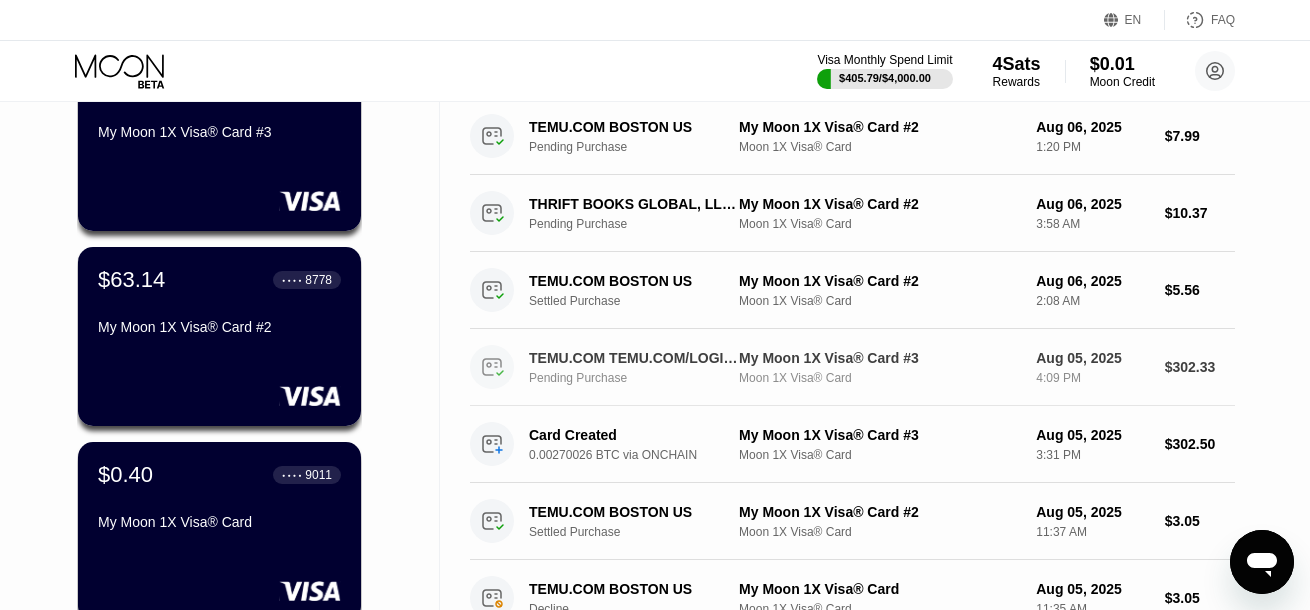 click 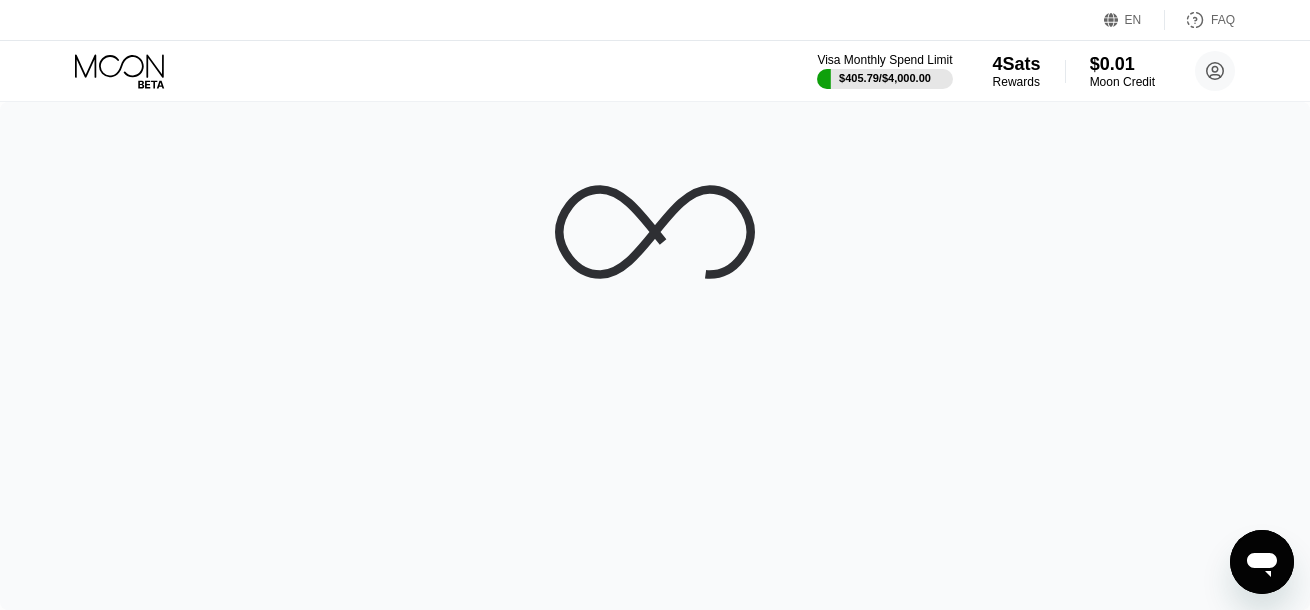 scroll, scrollTop: 0, scrollLeft: 0, axis: both 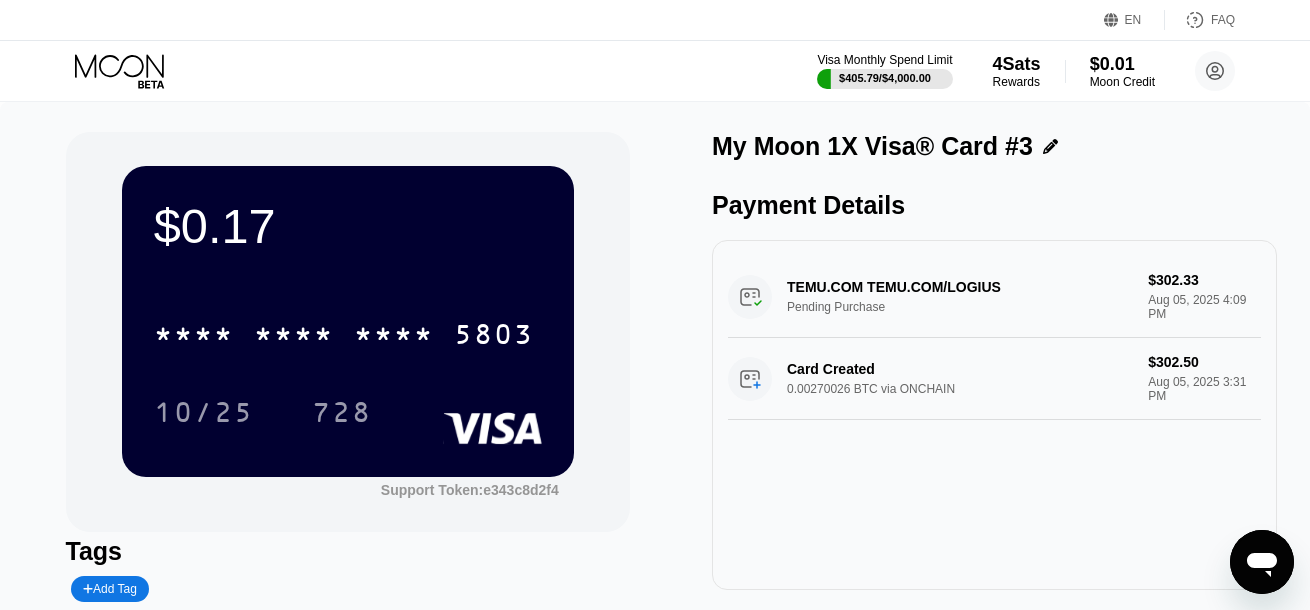 click 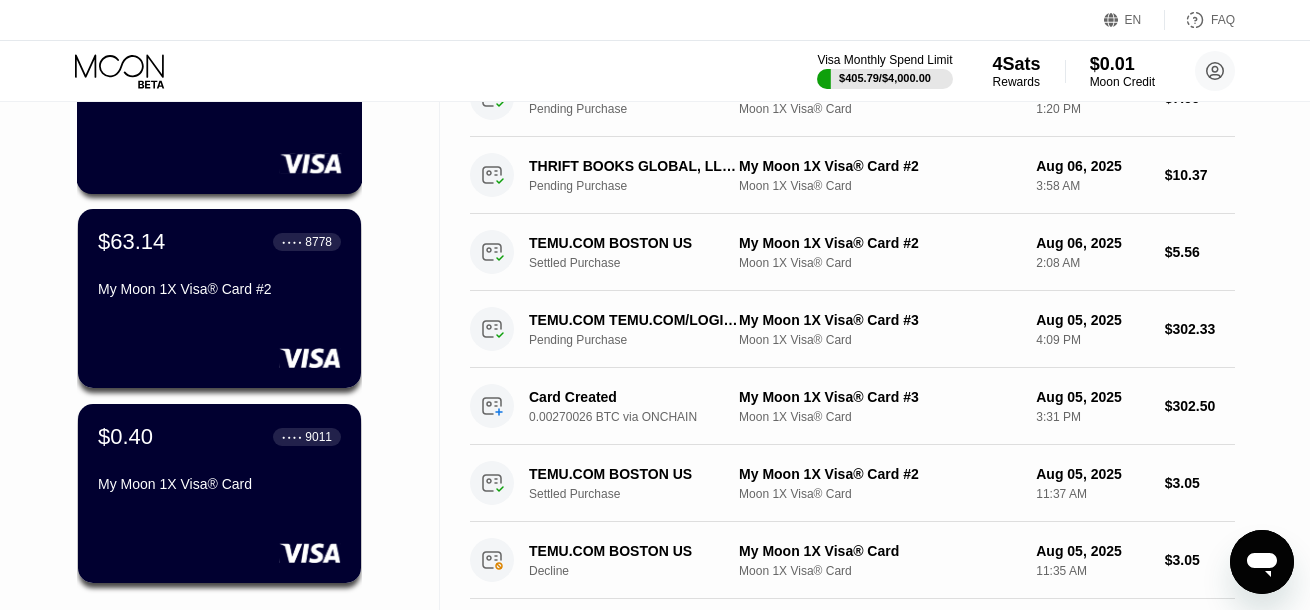 scroll, scrollTop: 300, scrollLeft: 0, axis: vertical 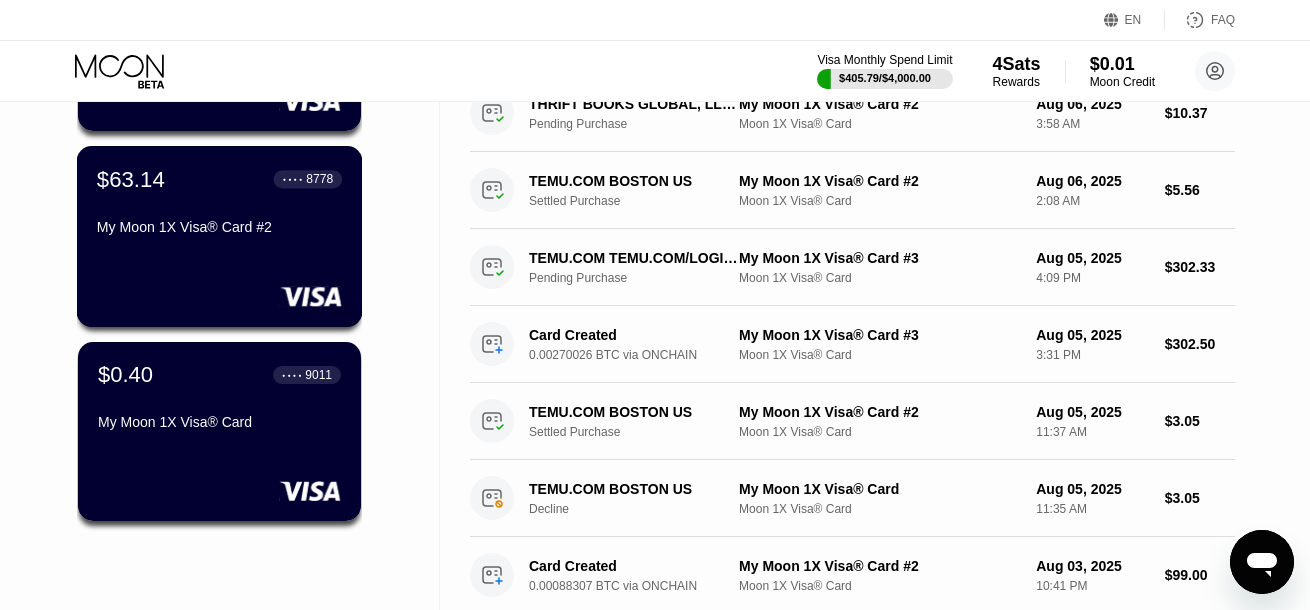 click on "$63.14 ● ● ● ● 8778 My Moon 1X Visa® Card #2" at bounding box center (220, 236) 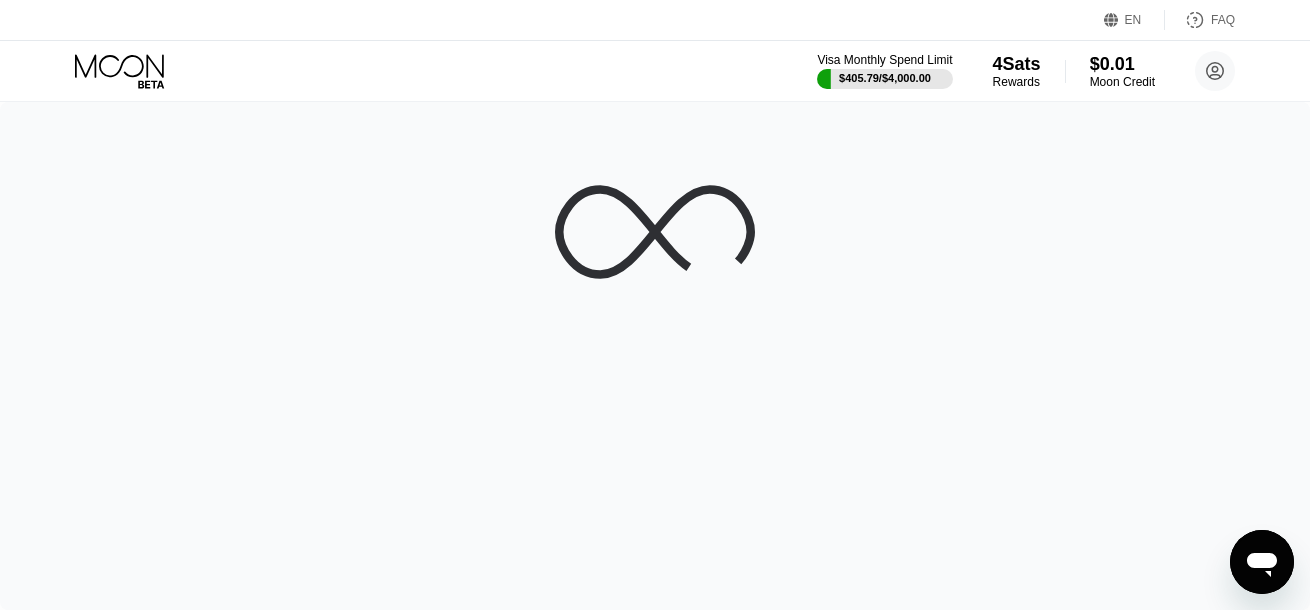 scroll, scrollTop: 0, scrollLeft: 0, axis: both 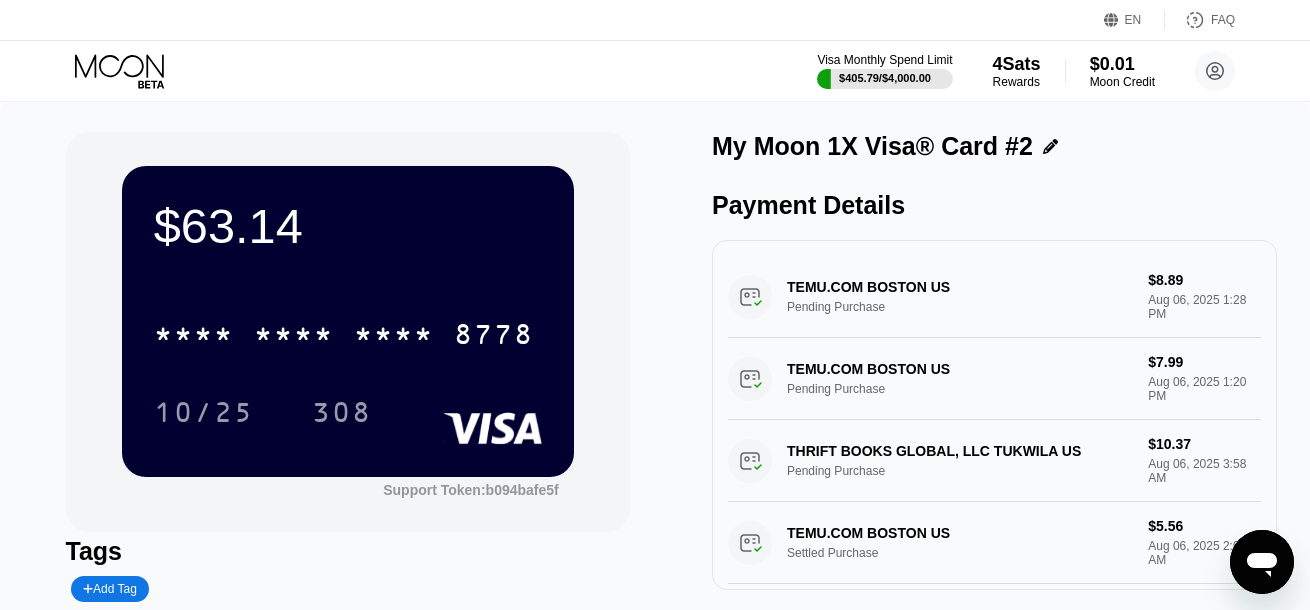 drag, startPoint x: 797, startPoint y: 478, endPoint x: 928, endPoint y: 479, distance: 131.00381 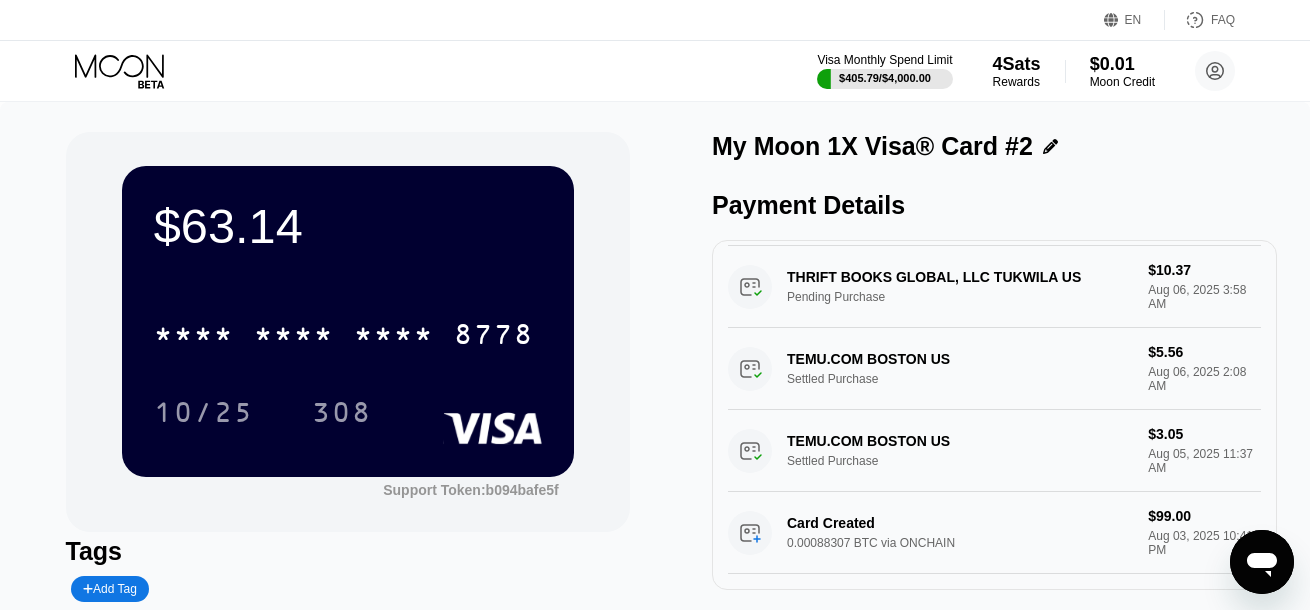 scroll, scrollTop: 231, scrollLeft: 0, axis: vertical 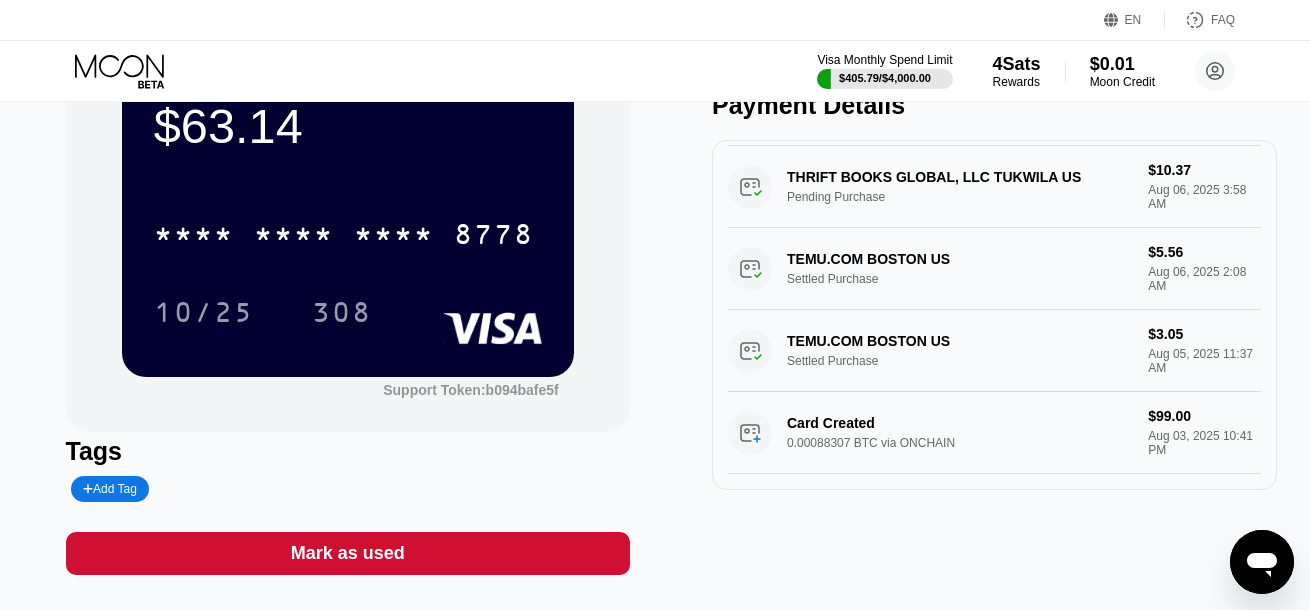 drag, startPoint x: 803, startPoint y: 262, endPoint x: 862, endPoint y: 261, distance: 59.008472 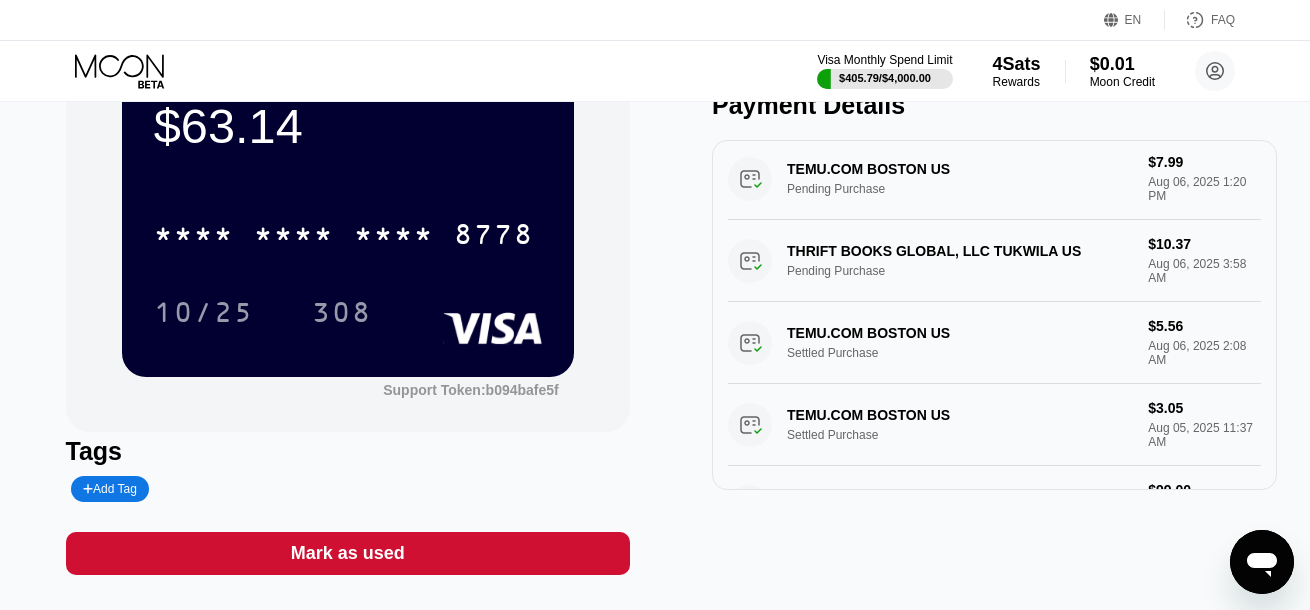 drag, startPoint x: 796, startPoint y: 301, endPoint x: 897, endPoint y: 309, distance: 101.31634 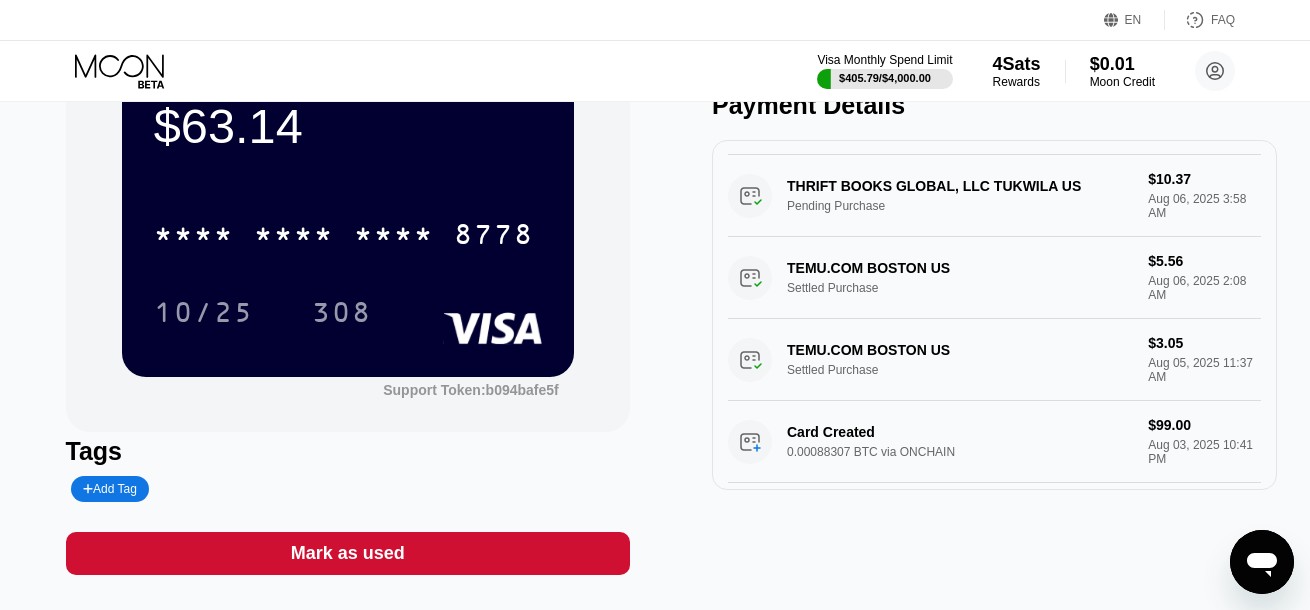 scroll, scrollTop: 231, scrollLeft: 0, axis: vertical 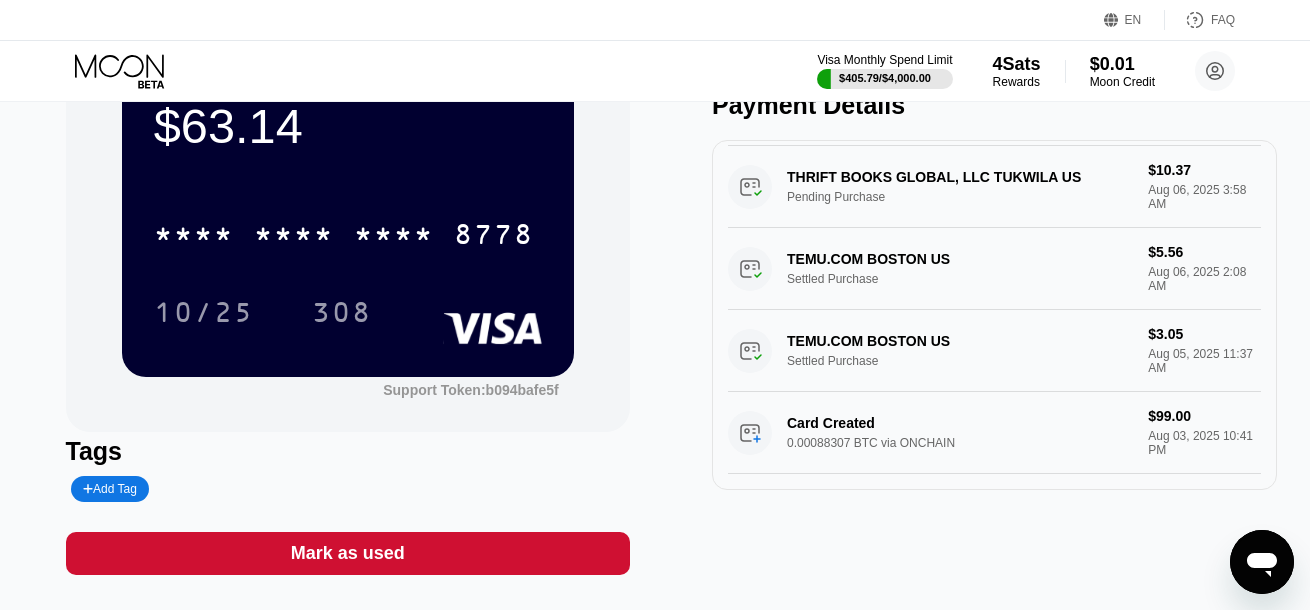 drag, startPoint x: 855, startPoint y: 349, endPoint x: 910, endPoint y: 349, distance: 55 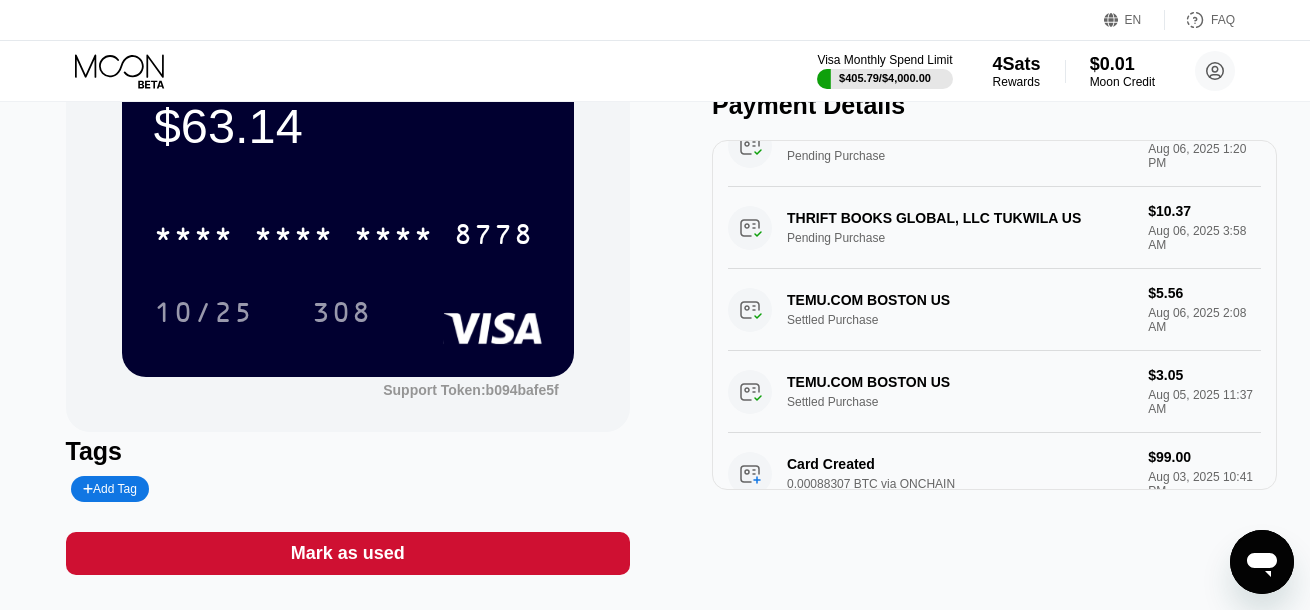 scroll, scrollTop: 0, scrollLeft: 0, axis: both 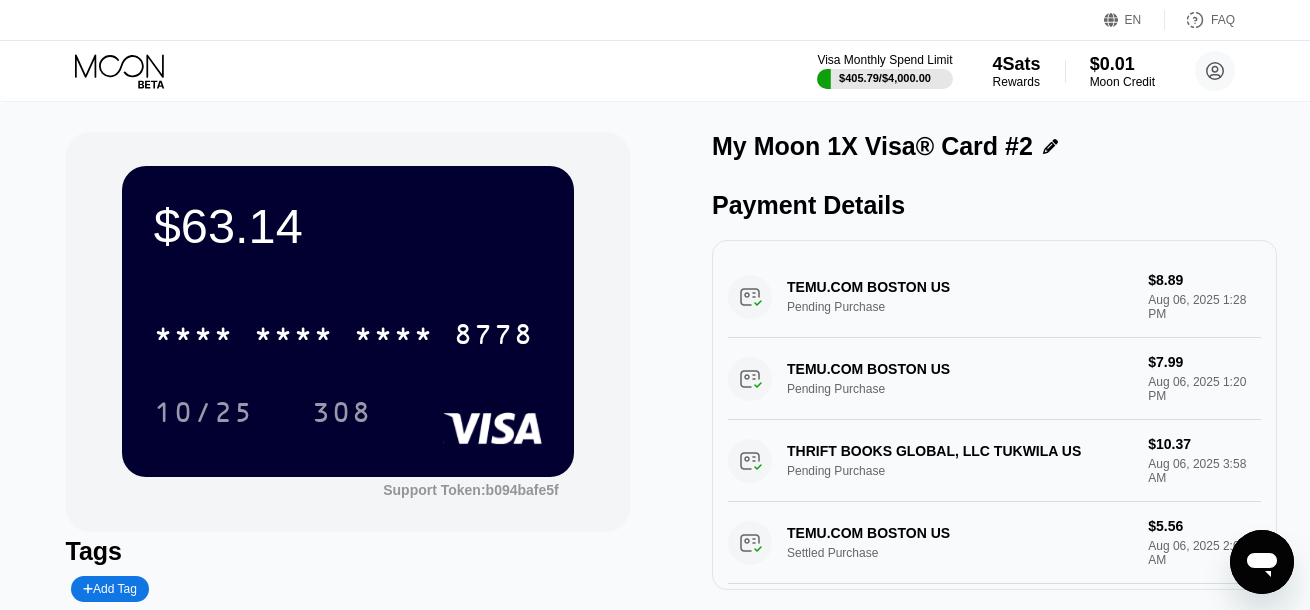 click 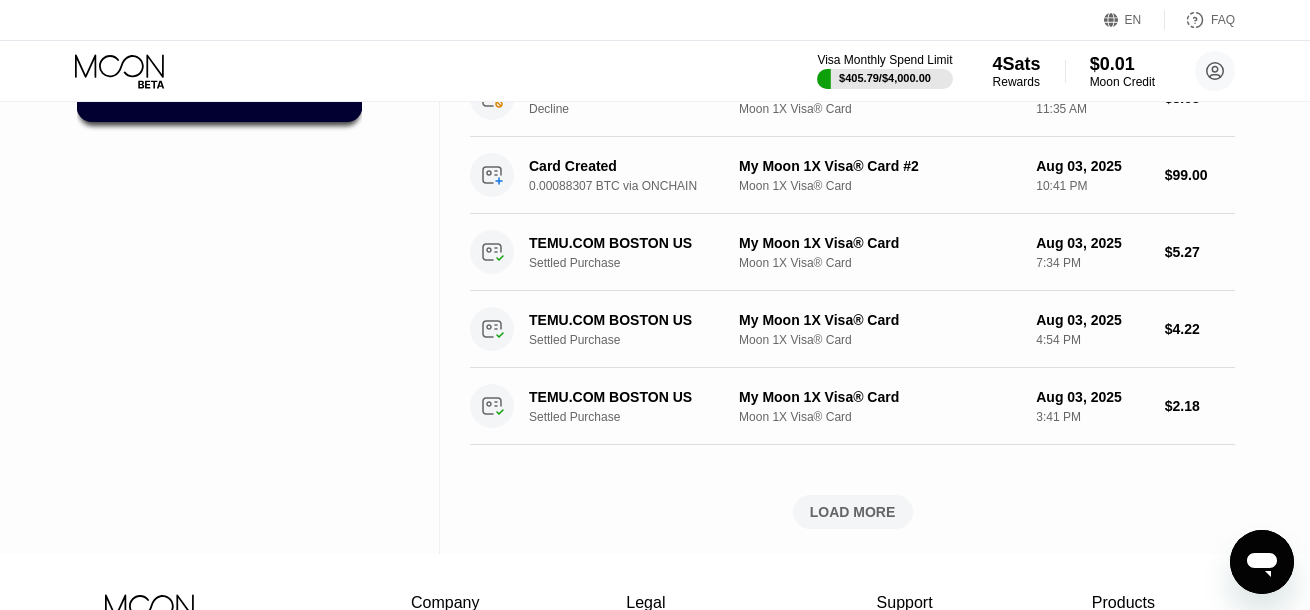 scroll, scrollTop: 400, scrollLeft: 0, axis: vertical 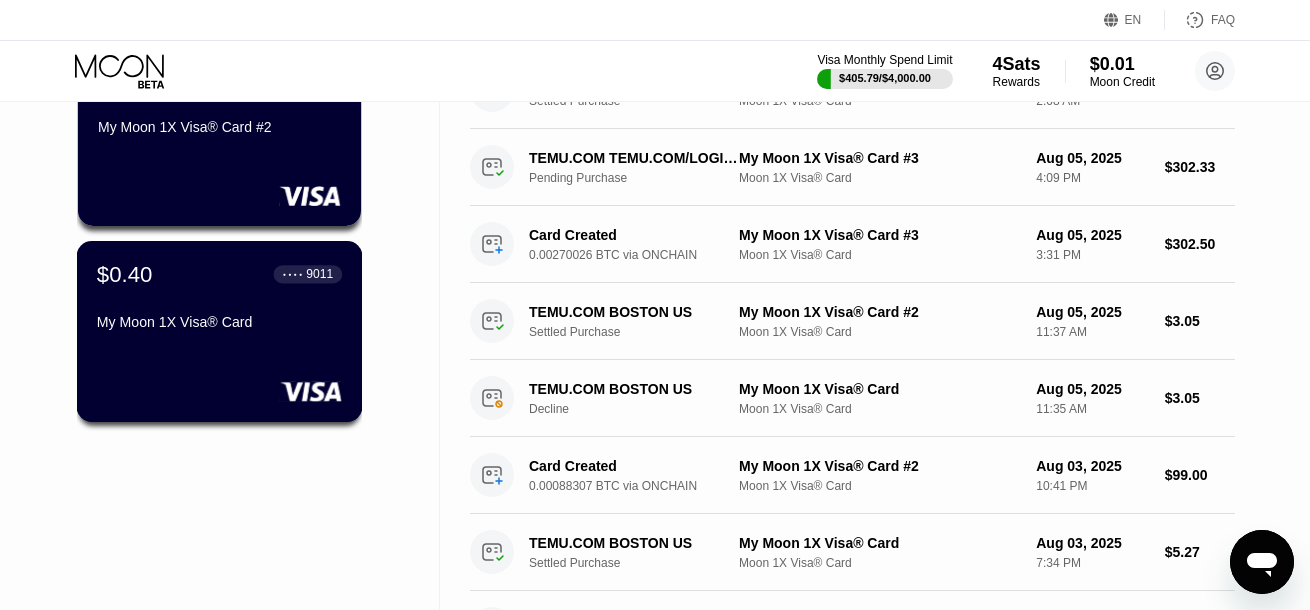 click on "My Moon 1X Visa® Card" at bounding box center (219, 322) 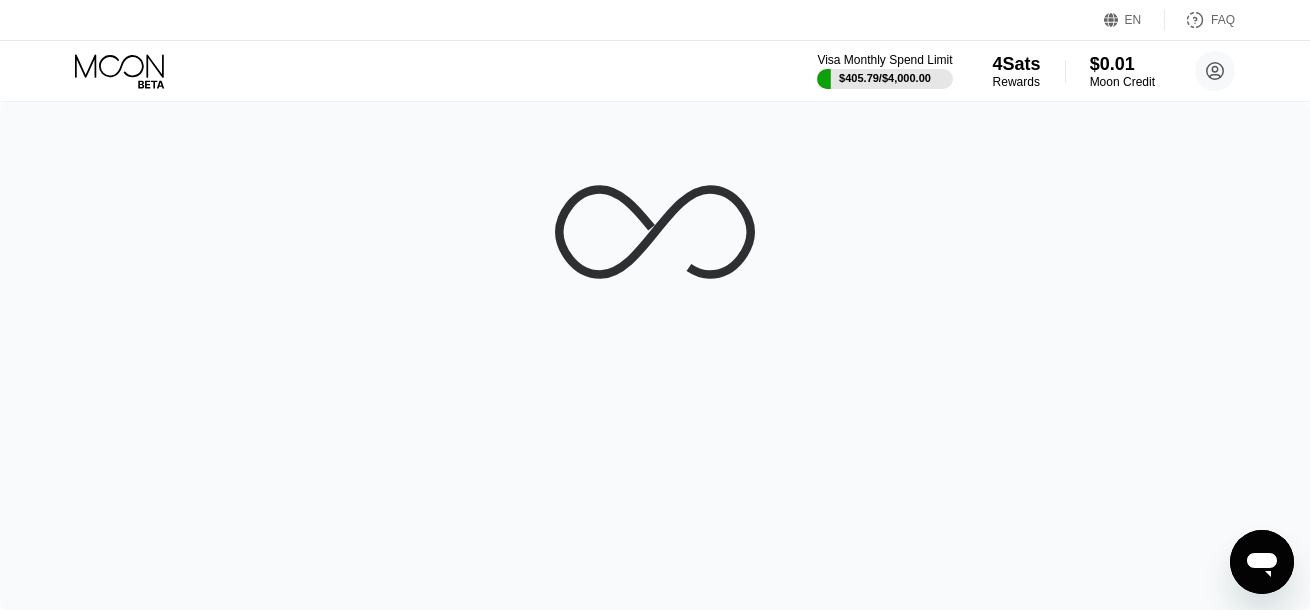 scroll, scrollTop: 0, scrollLeft: 0, axis: both 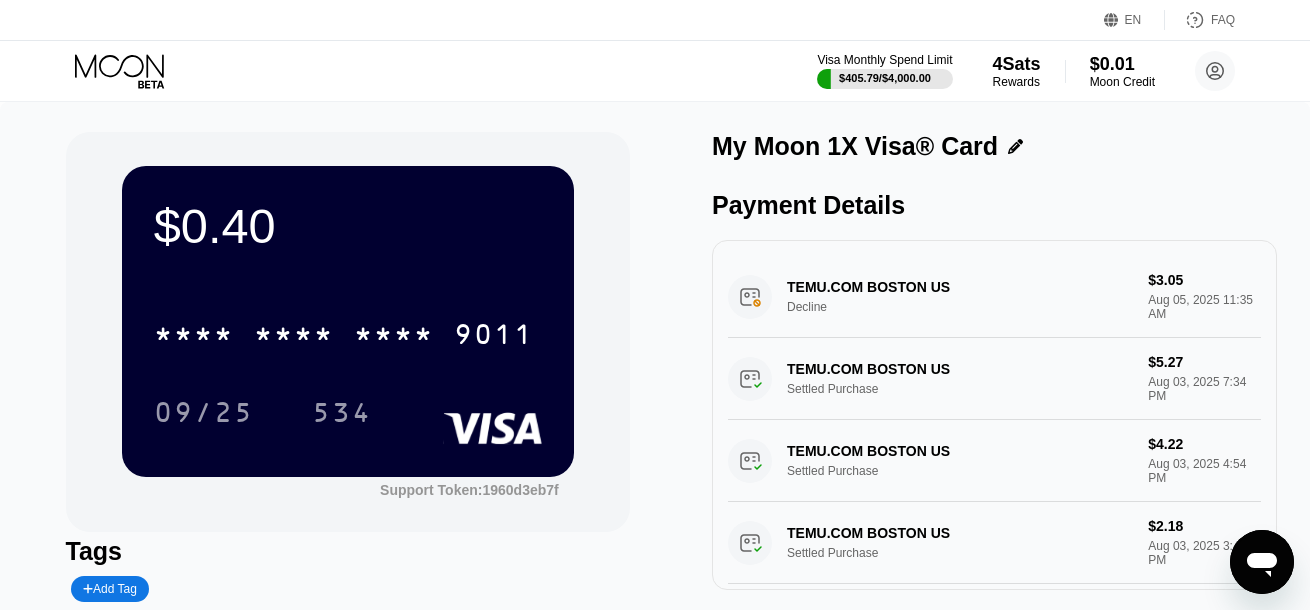 click on "TEMU.COM                 BOSTON       US Decline $3.05 Aug 05, 2025 11:35 AM" at bounding box center (994, 297) 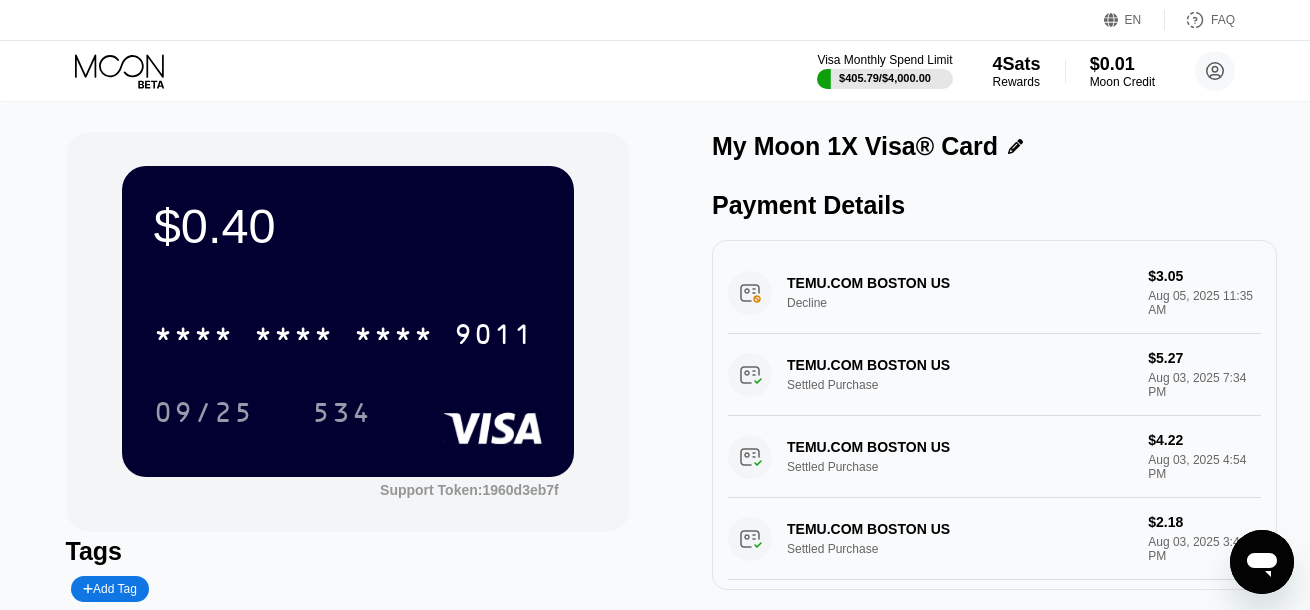 scroll, scrollTop: 0, scrollLeft: 0, axis: both 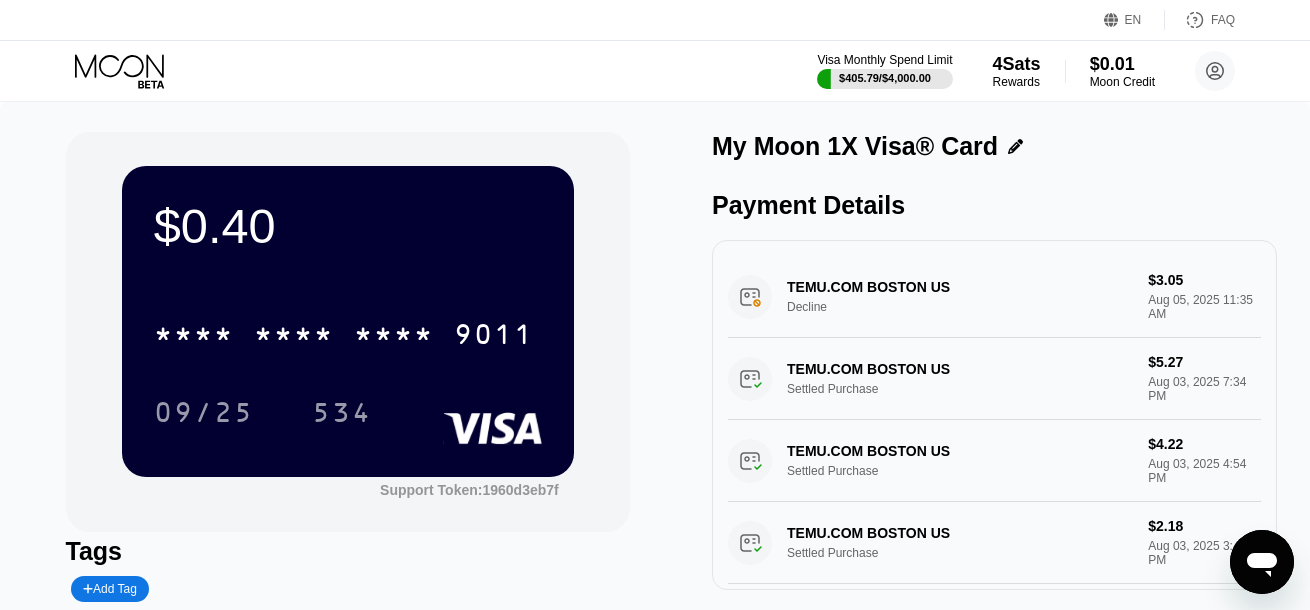 click 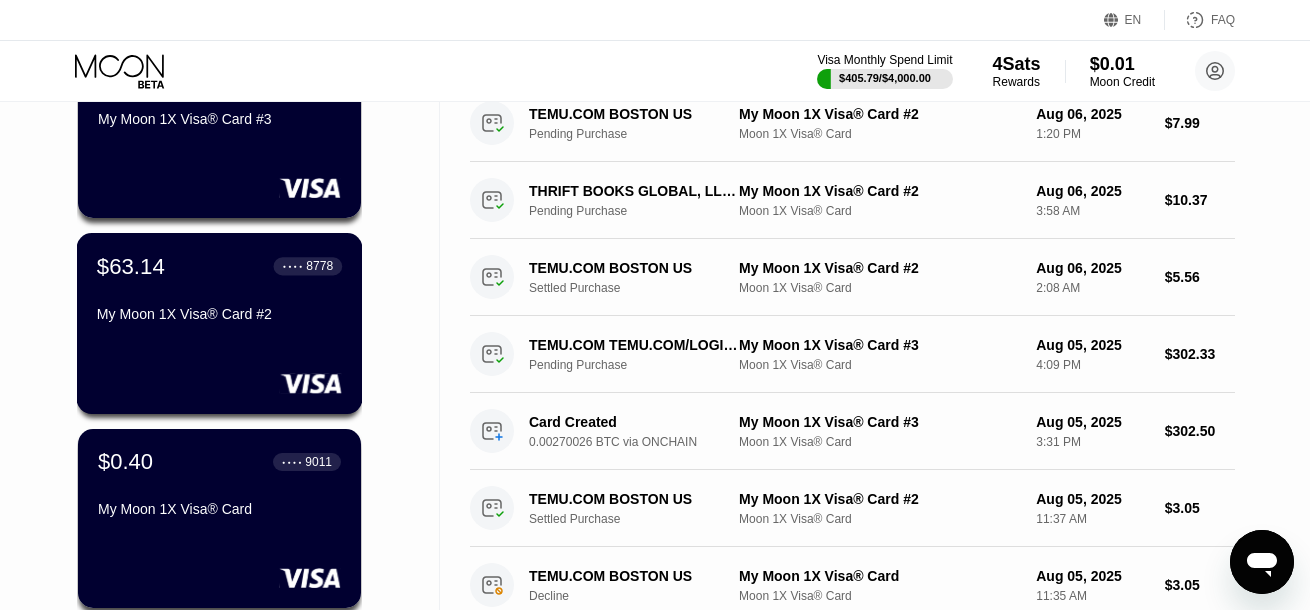 scroll, scrollTop: 100, scrollLeft: 0, axis: vertical 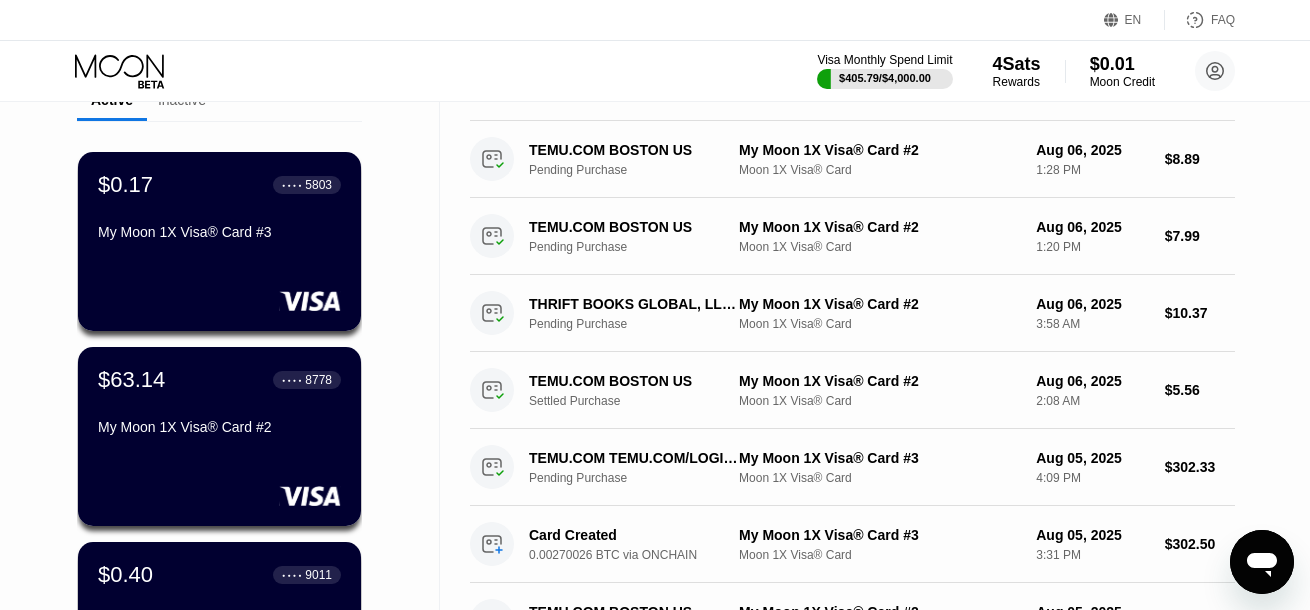 click at bounding box center [219, 301] 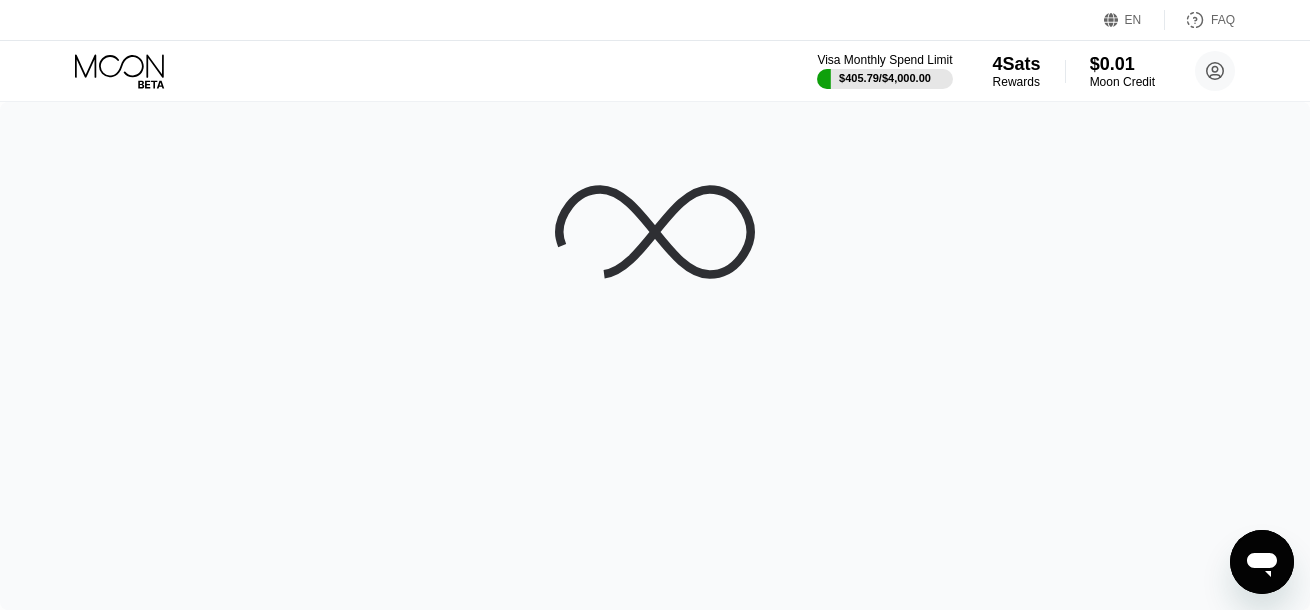 scroll, scrollTop: 0, scrollLeft: 0, axis: both 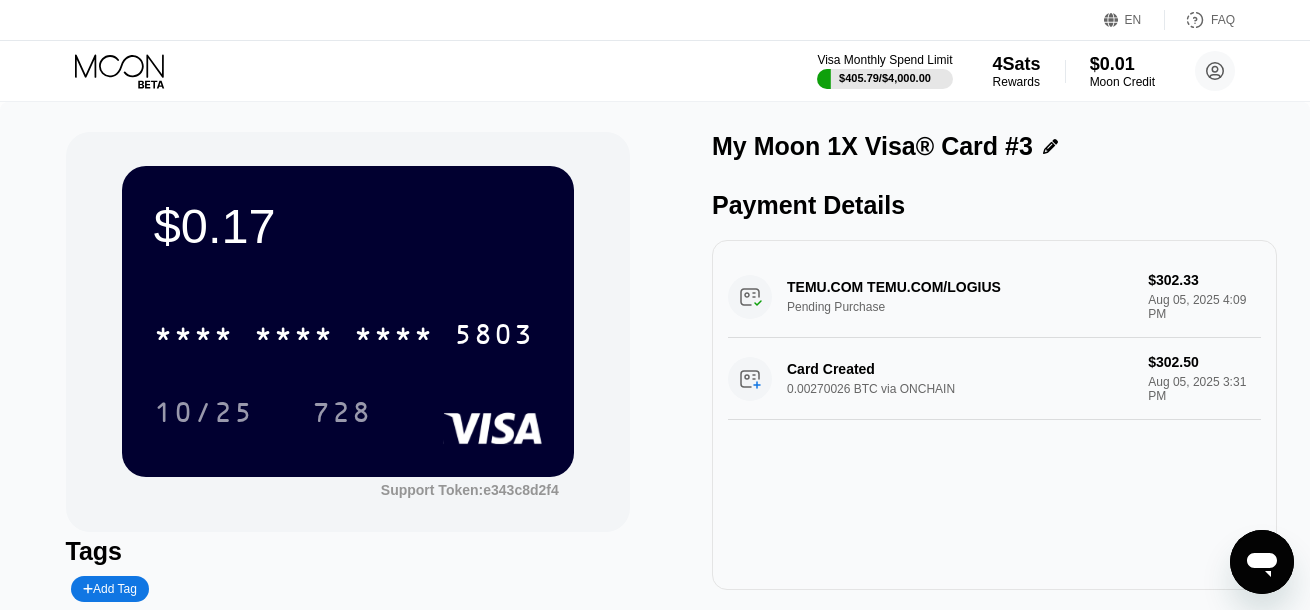 drag, startPoint x: 701, startPoint y: 222, endPoint x: 930, endPoint y: 219, distance: 229.01965 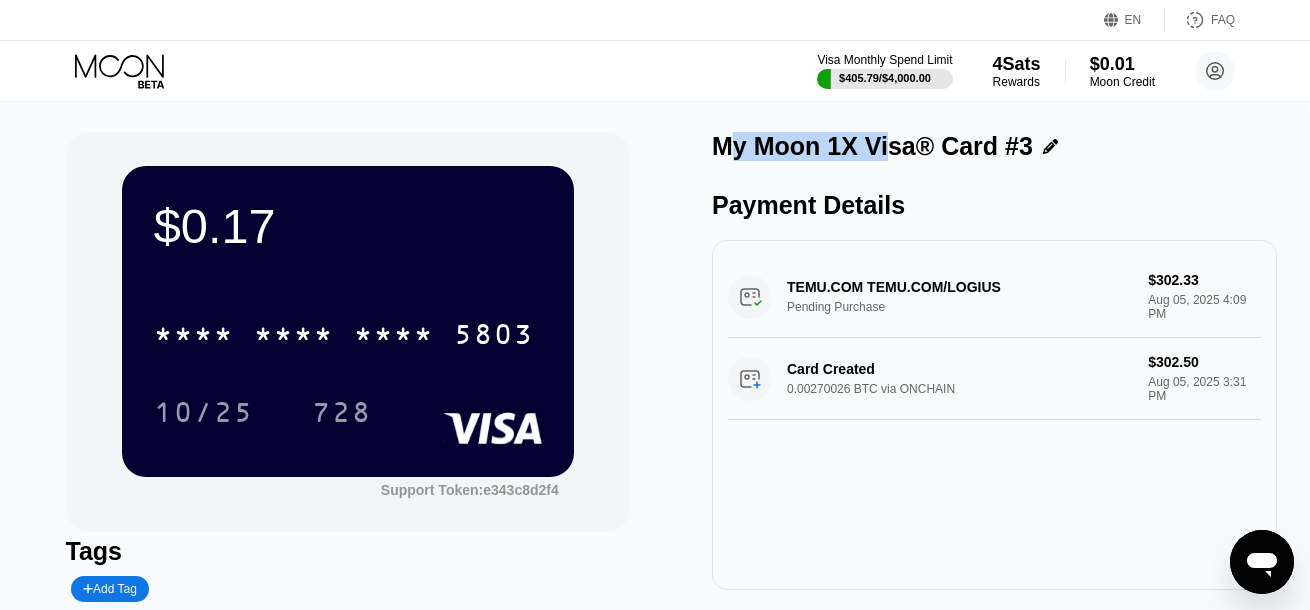 drag, startPoint x: 734, startPoint y: 148, endPoint x: 908, endPoint y: 146, distance: 174.01149 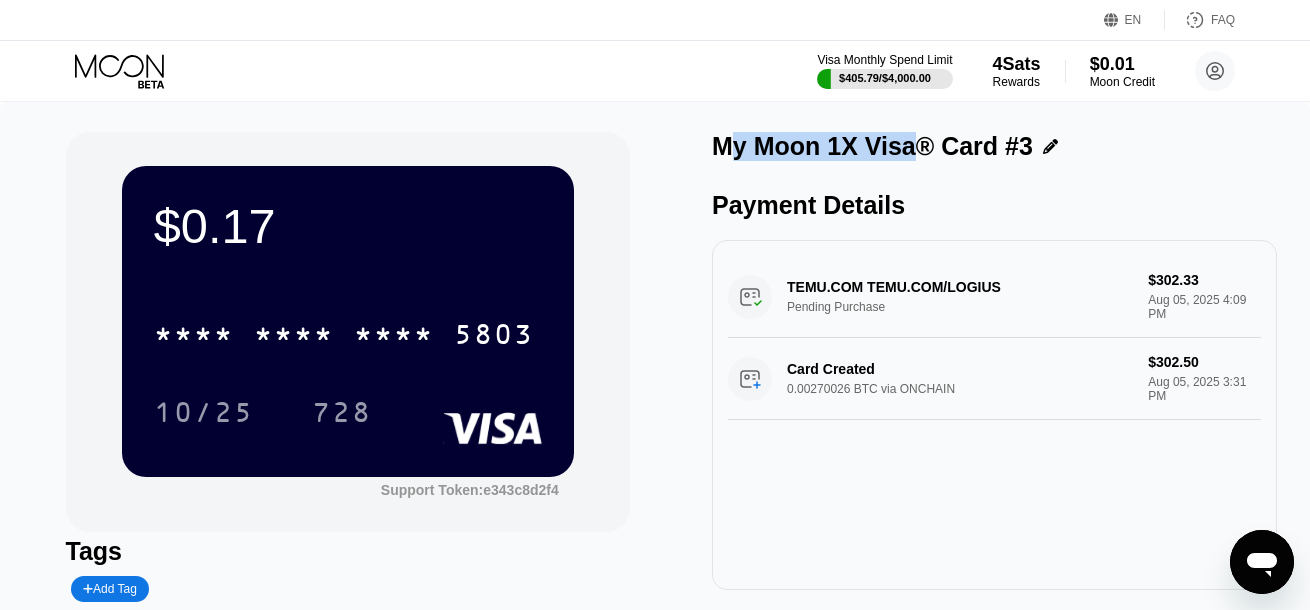 click on "My Moon 1X Visa® Card #3" at bounding box center (872, 146) 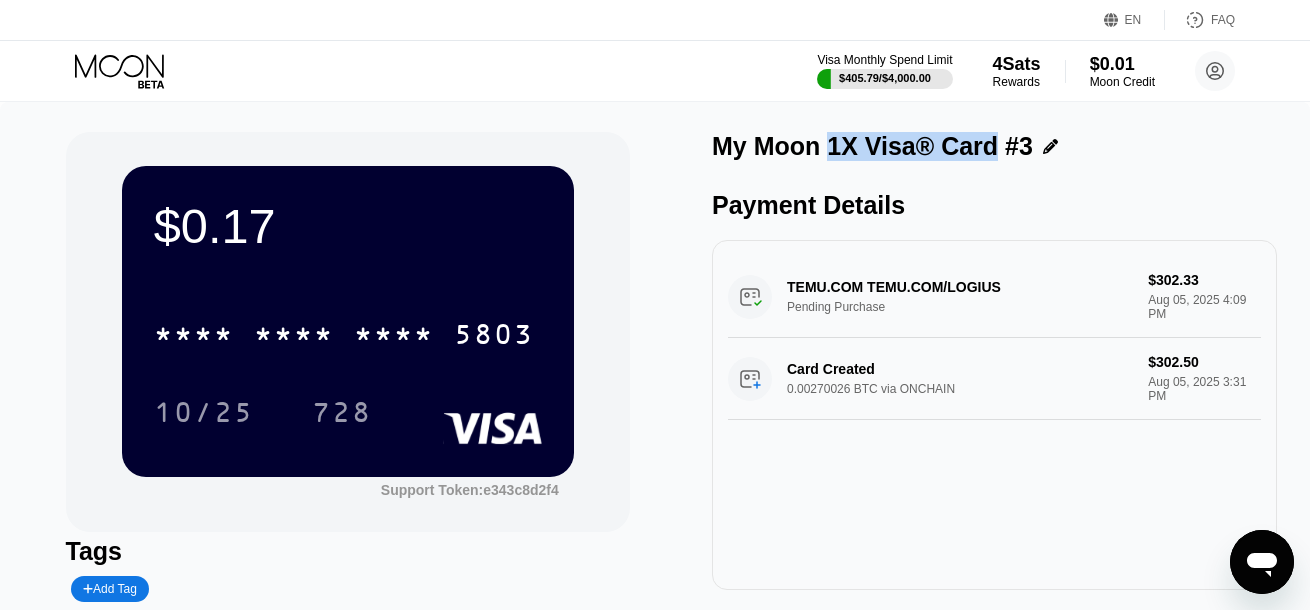 drag, startPoint x: 989, startPoint y: 150, endPoint x: 808, endPoint y: 150, distance: 181 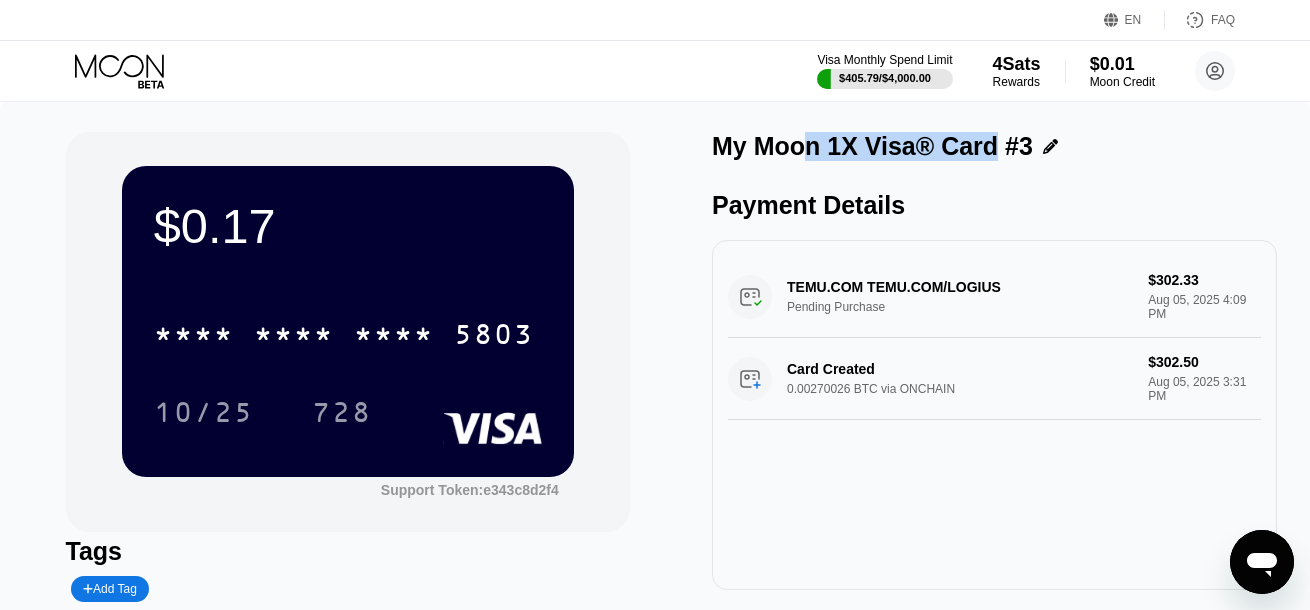 click on "My Moon 1X Visa® Card #3" at bounding box center (872, 146) 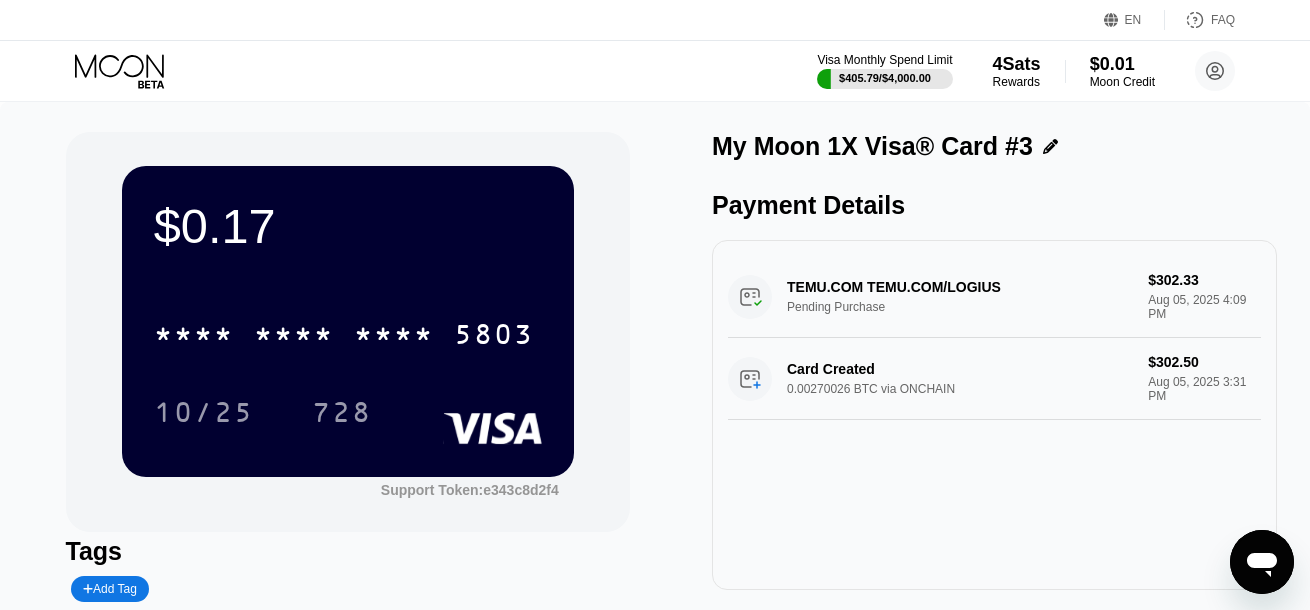 drag, startPoint x: 715, startPoint y: 151, endPoint x: 1132, endPoint y: 152, distance: 417.0012 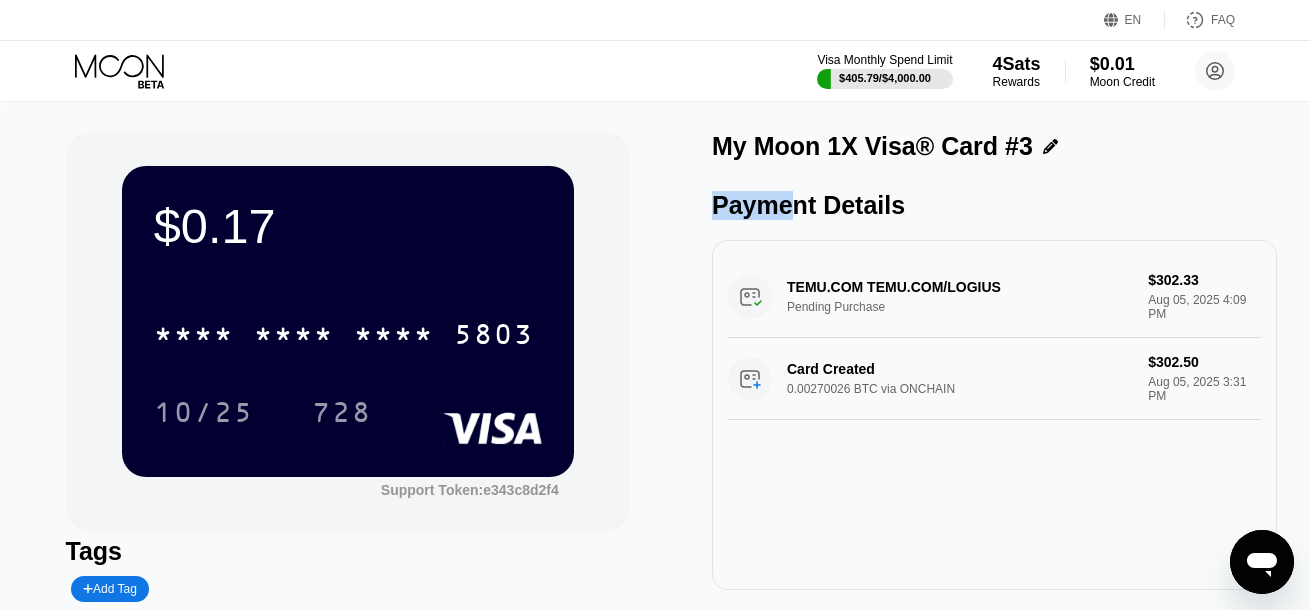 drag, startPoint x: 716, startPoint y: 209, endPoint x: 837, endPoint y: 211, distance: 121.016525 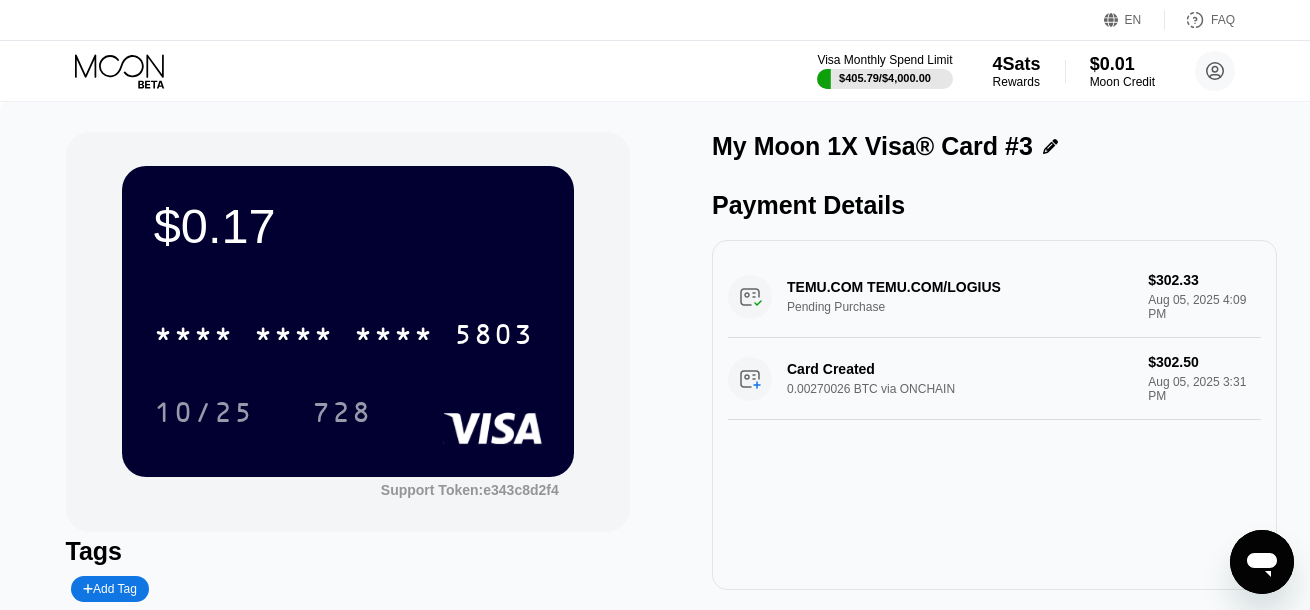 click on "Payment Details" at bounding box center (994, 205) 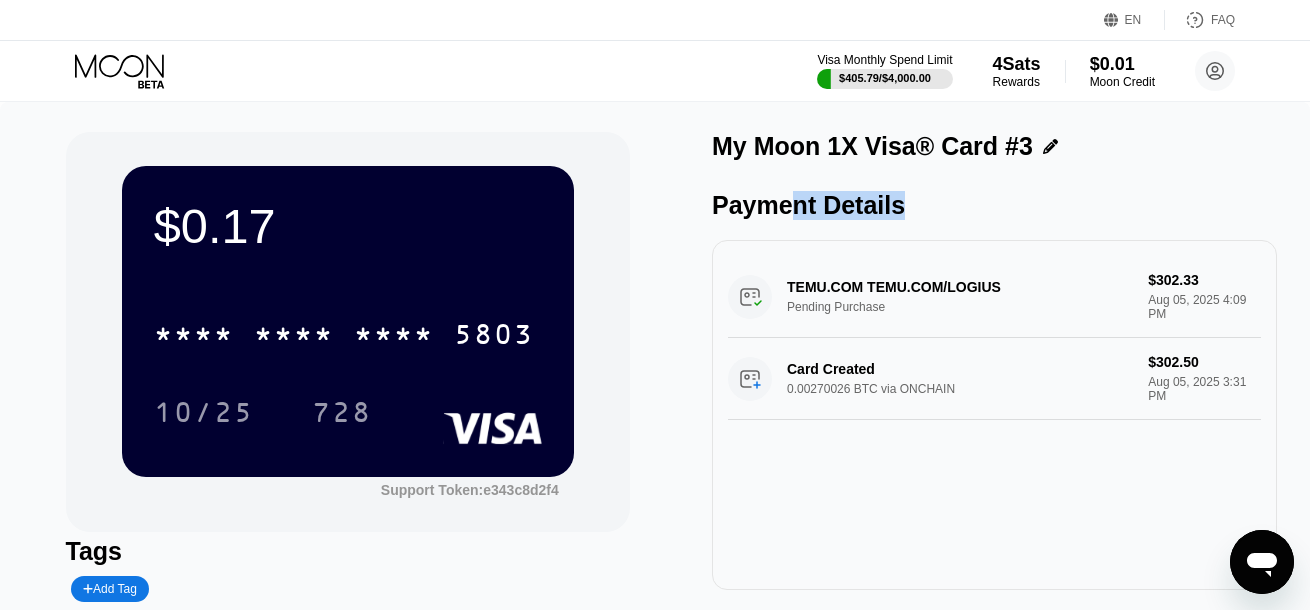 drag, startPoint x: 941, startPoint y: 221, endPoint x: 770, endPoint y: 221, distance: 171 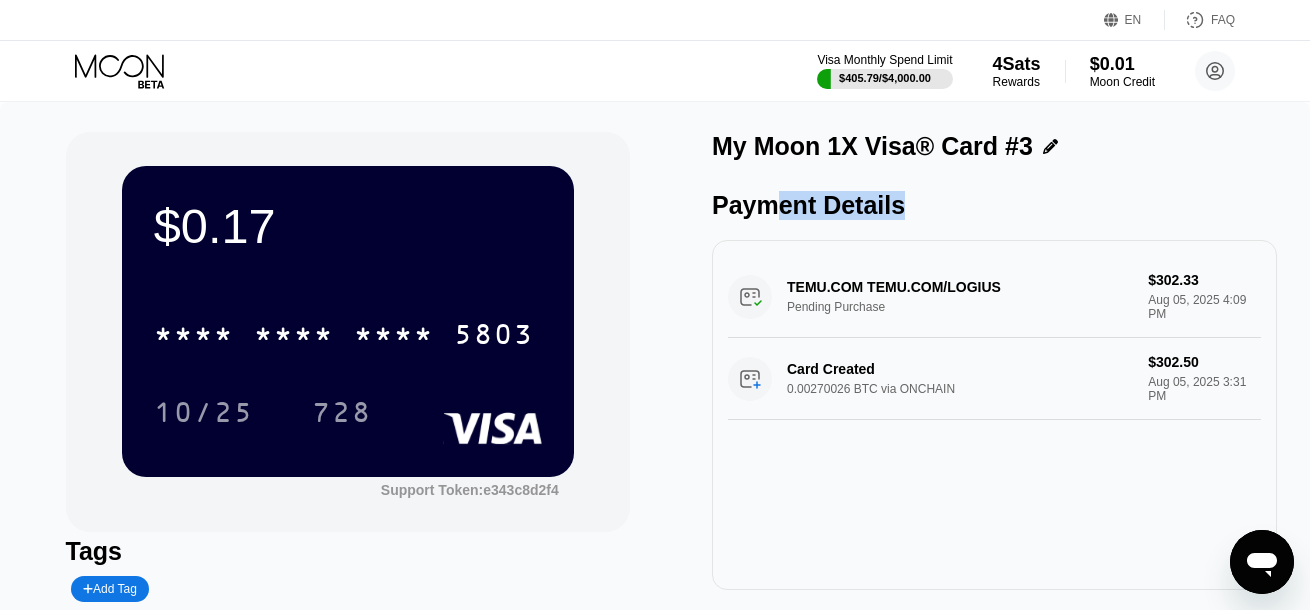 click on "Payment Details" at bounding box center (994, 205) 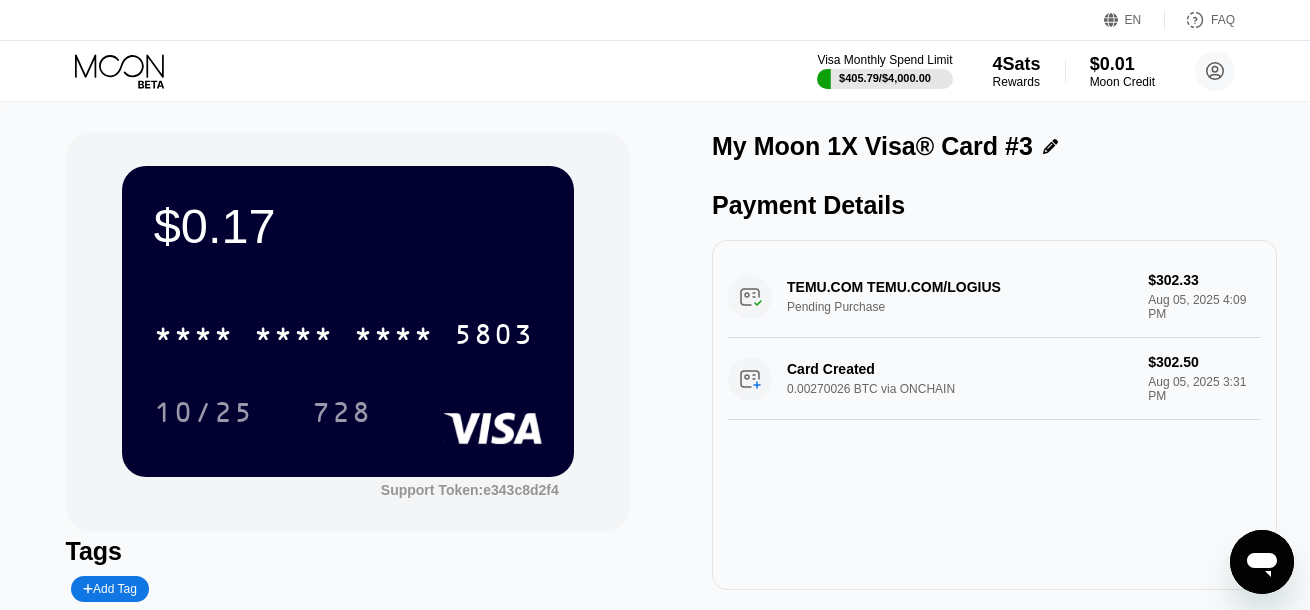 click on "$0.17 * * * * * * * * * * * * 5803 10/25 728 Support Token:  e343c8d2f4 Tags  Add Tag Mark as used My Moon 1X Visa® Card #3 Payment Details TEMU.COM                 TEMU.COM/LOGIUS Pending Purchase $302.33 Aug 05, 2025 4:09 PM Card Created 0.00270026 BTC via ONCHAIN $302.50 Aug 05, 2025 3:31 PM" at bounding box center [655, 413] 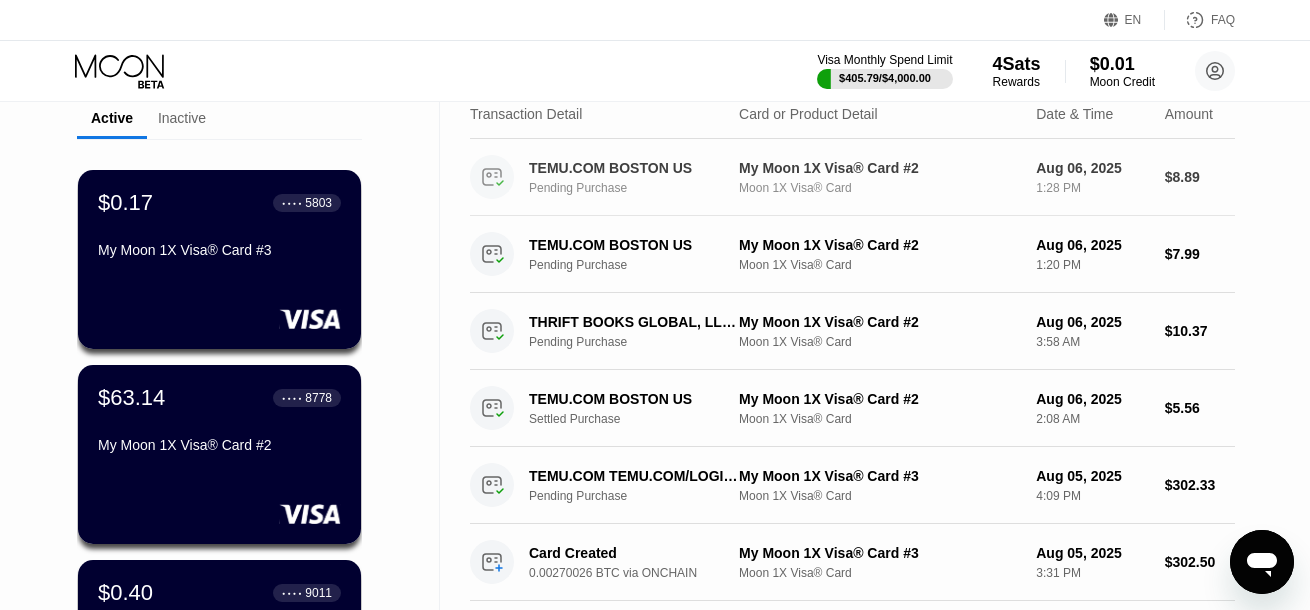 scroll, scrollTop: 200, scrollLeft: 0, axis: vertical 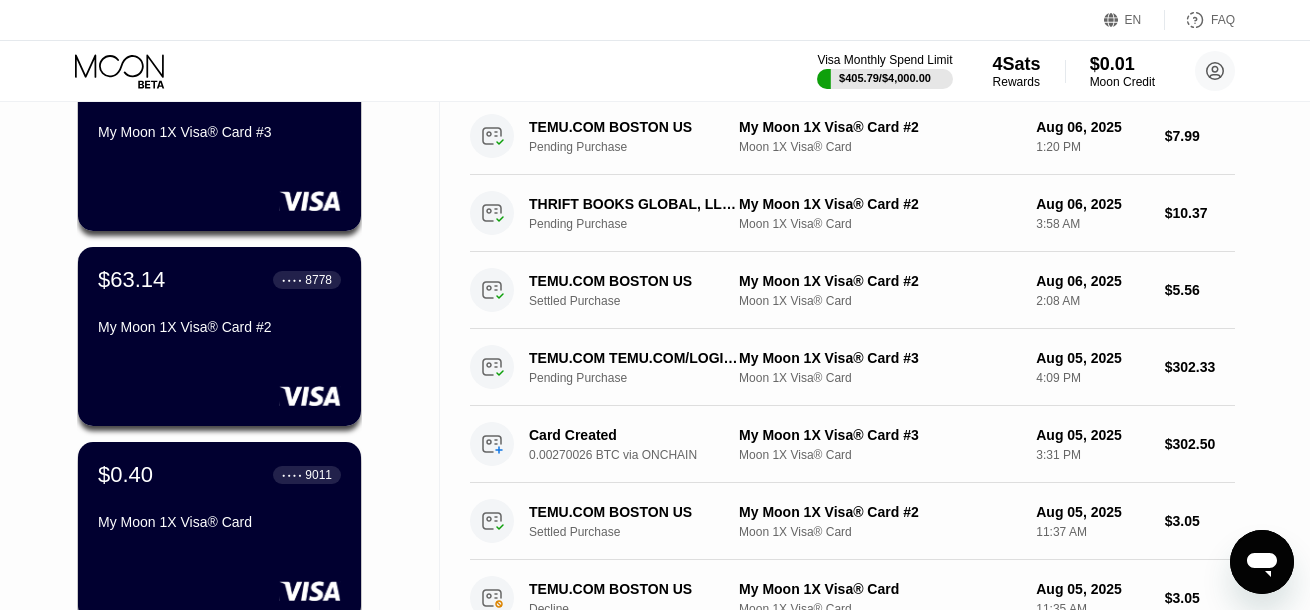 click on "My Moon 1X Visa® Card #2" at bounding box center [219, 327] 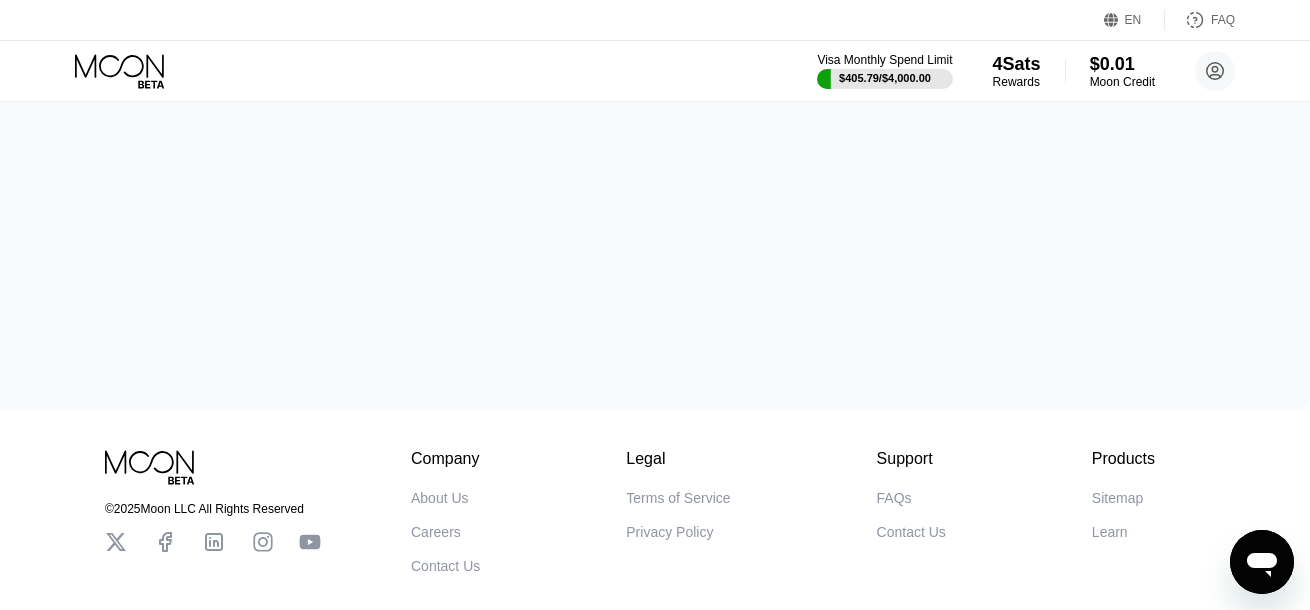 scroll, scrollTop: 0, scrollLeft: 0, axis: both 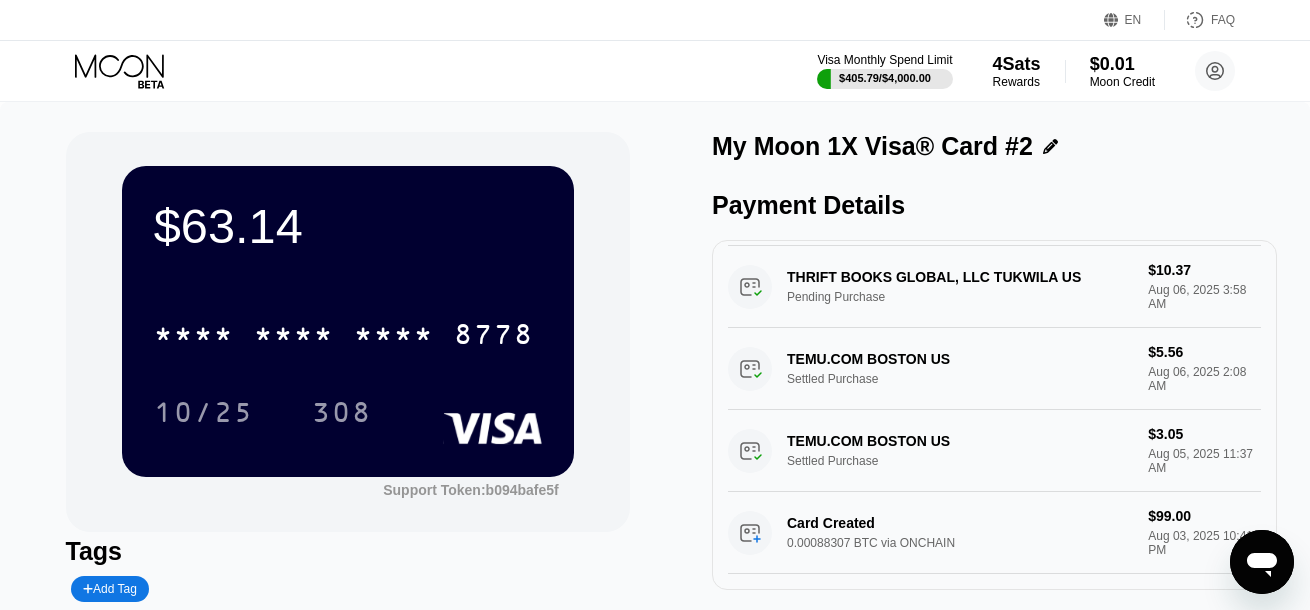 drag, startPoint x: 1120, startPoint y: 350, endPoint x: 1172, endPoint y: 349, distance: 52.009613 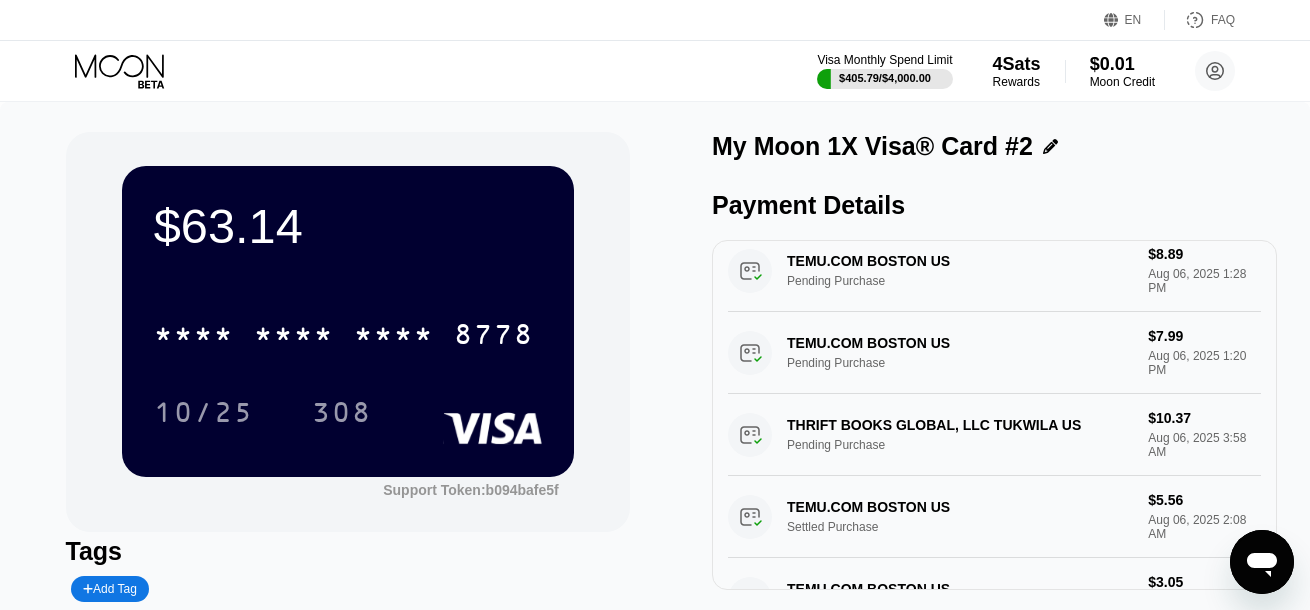 scroll, scrollTop: 0, scrollLeft: 0, axis: both 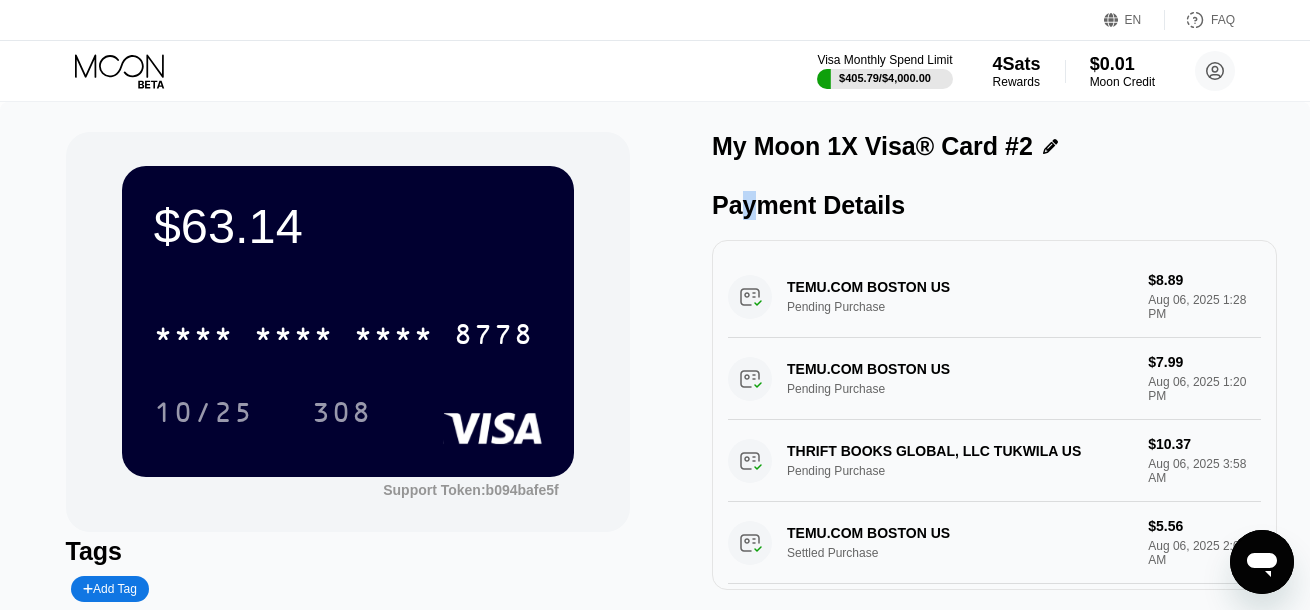 drag, startPoint x: 744, startPoint y: 225, endPoint x: 836, endPoint y: 227, distance: 92.021736 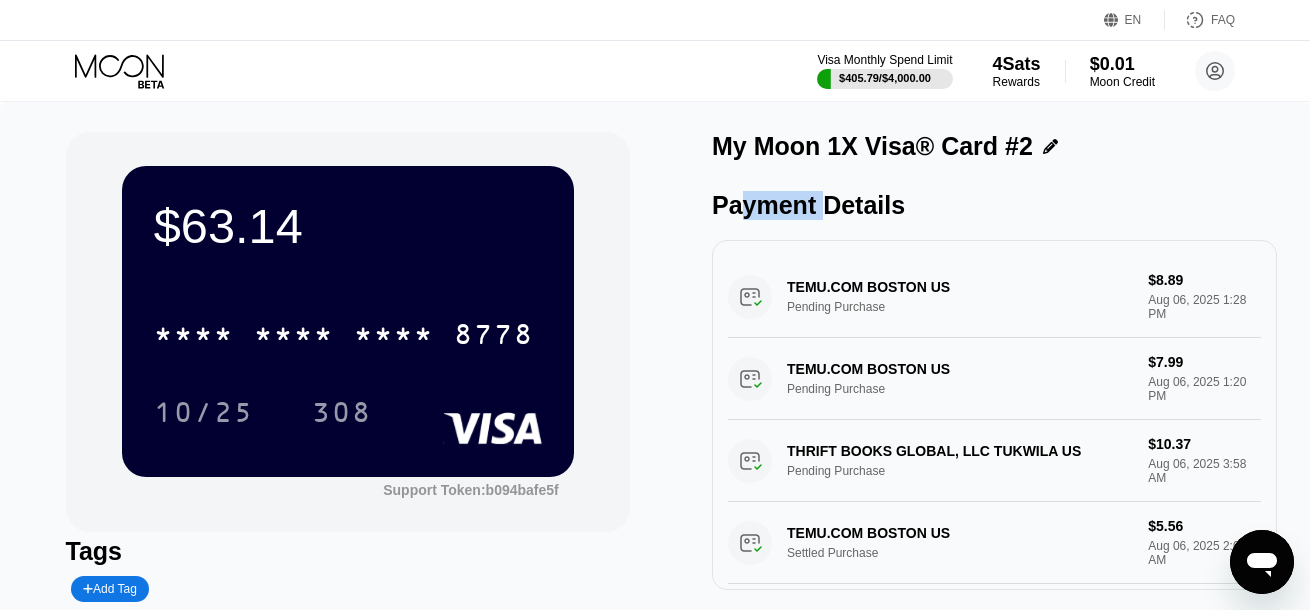 click on "Payment Details TEMU.COM                 BOSTON       US Pending Purchase $8.89 Aug 06, 2025 1:28 PM TEMU.COM                 BOSTON       US Pending Purchase $7.99 Aug 06, 2025 1:20 PM THRIFT BOOKS GLOBAL, LLC TUKWILA      US Pending Purchase $10.37 Aug 06, 2025 3:58 AM TEMU.COM                 BOSTON       US Settled Purchase $5.56 Aug 06, 2025 2:08 AM TEMU.COM                 BOSTON       US Settled Purchase $3.05 Aug 05, 2025 11:37 AM Card Created 0.00088307 BTC via ONCHAIN $99.00 Aug 03, 2025 10:41 PM" at bounding box center [994, 390] 